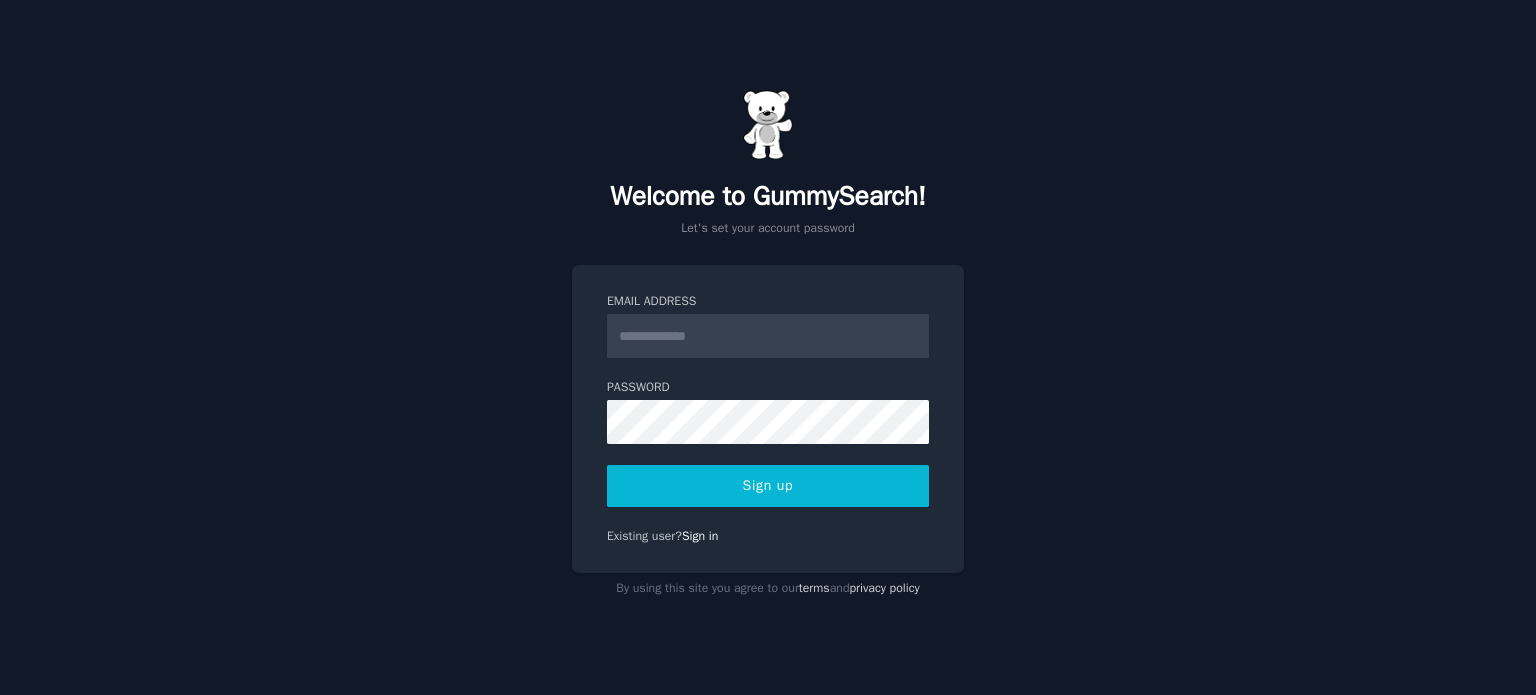 scroll, scrollTop: 0, scrollLeft: 0, axis: both 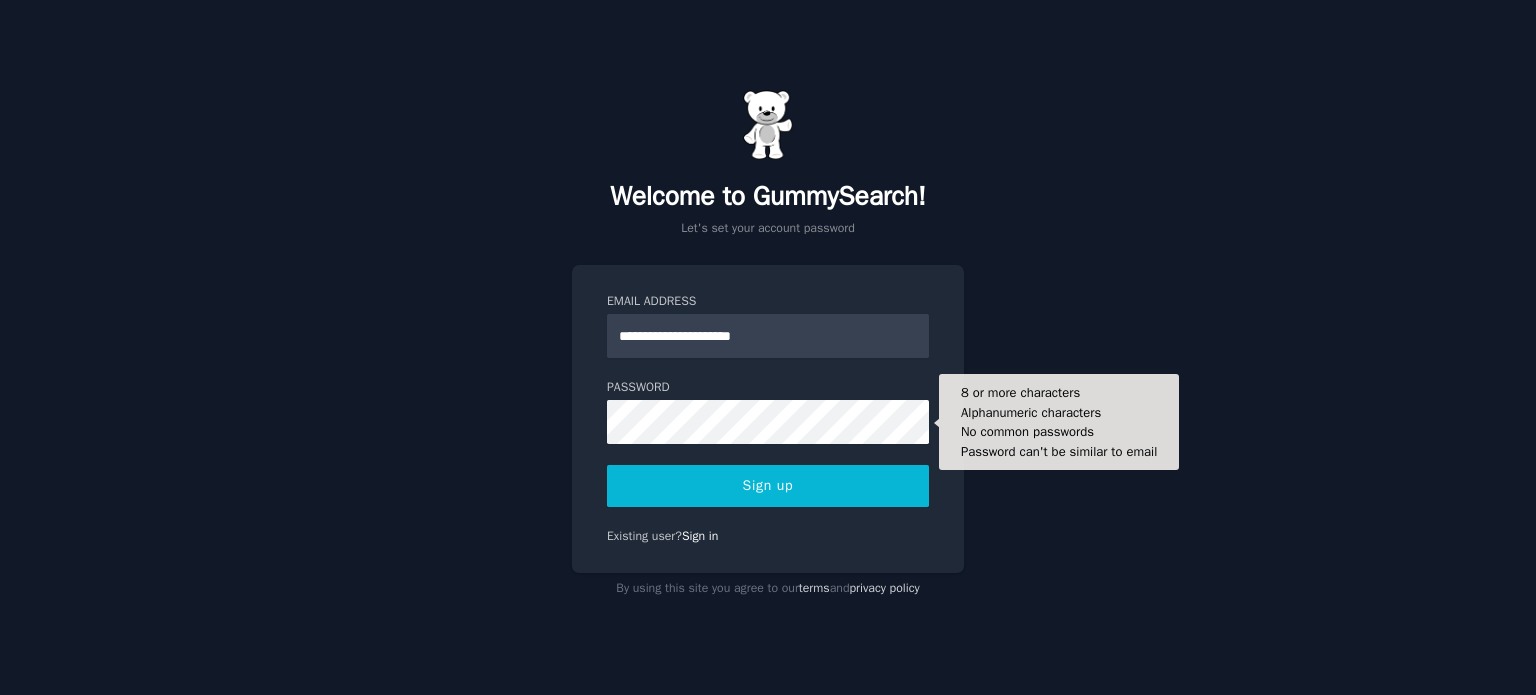 type on "**********" 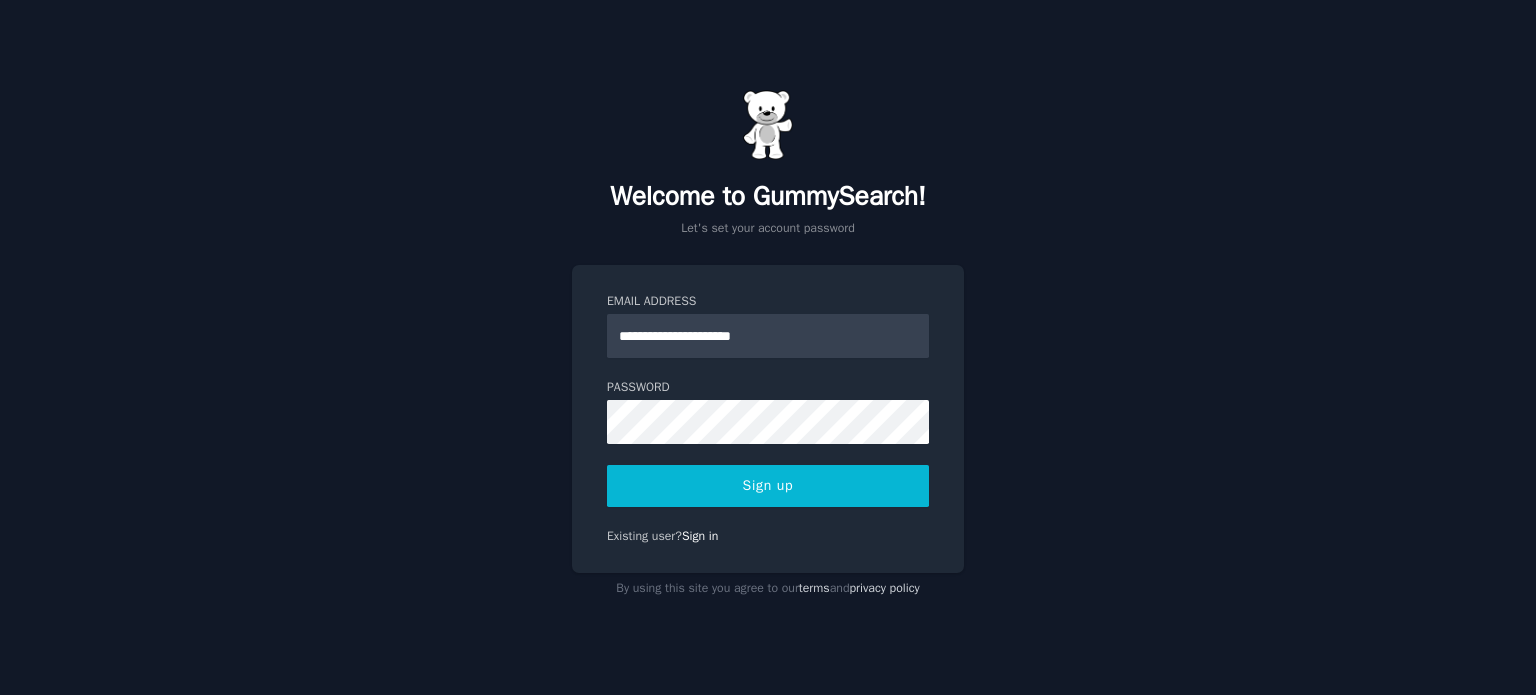 click on "Sign up" at bounding box center [768, 486] 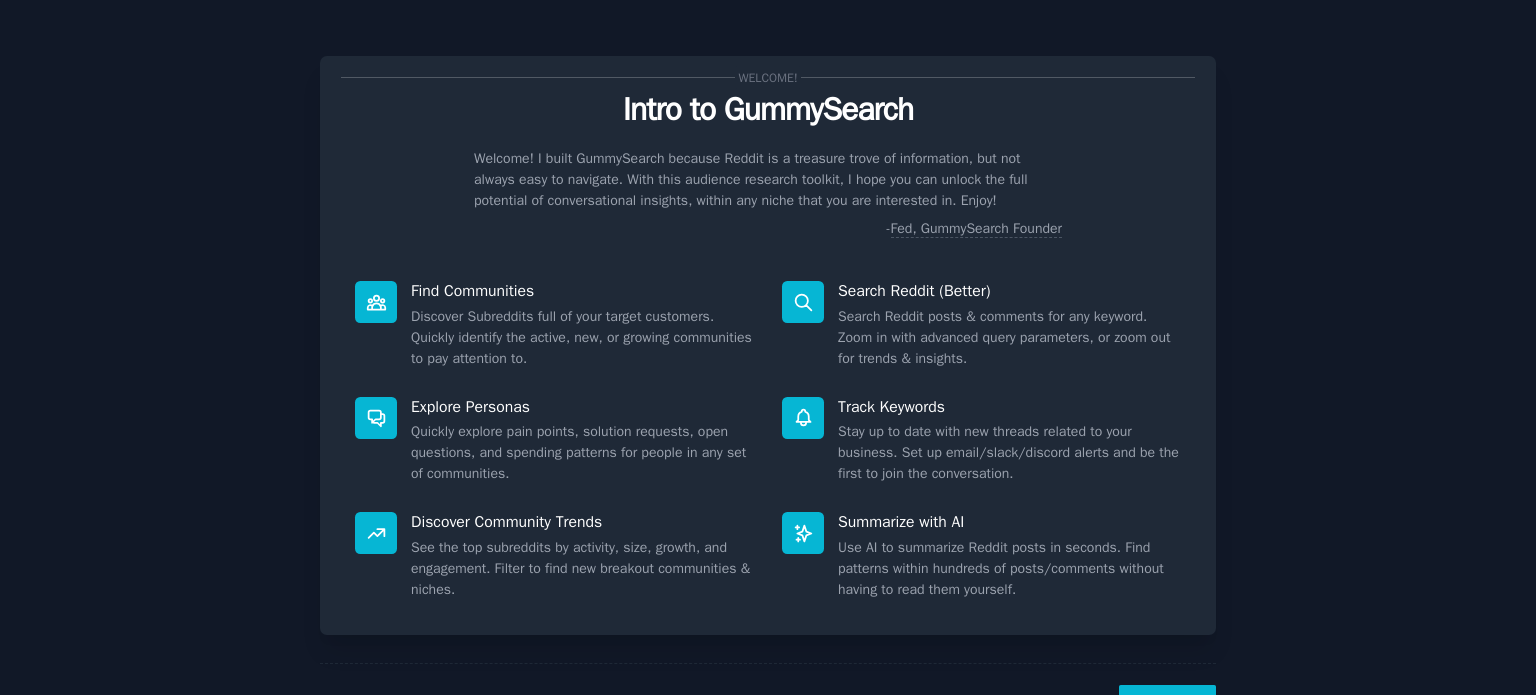 scroll, scrollTop: 0, scrollLeft: 0, axis: both 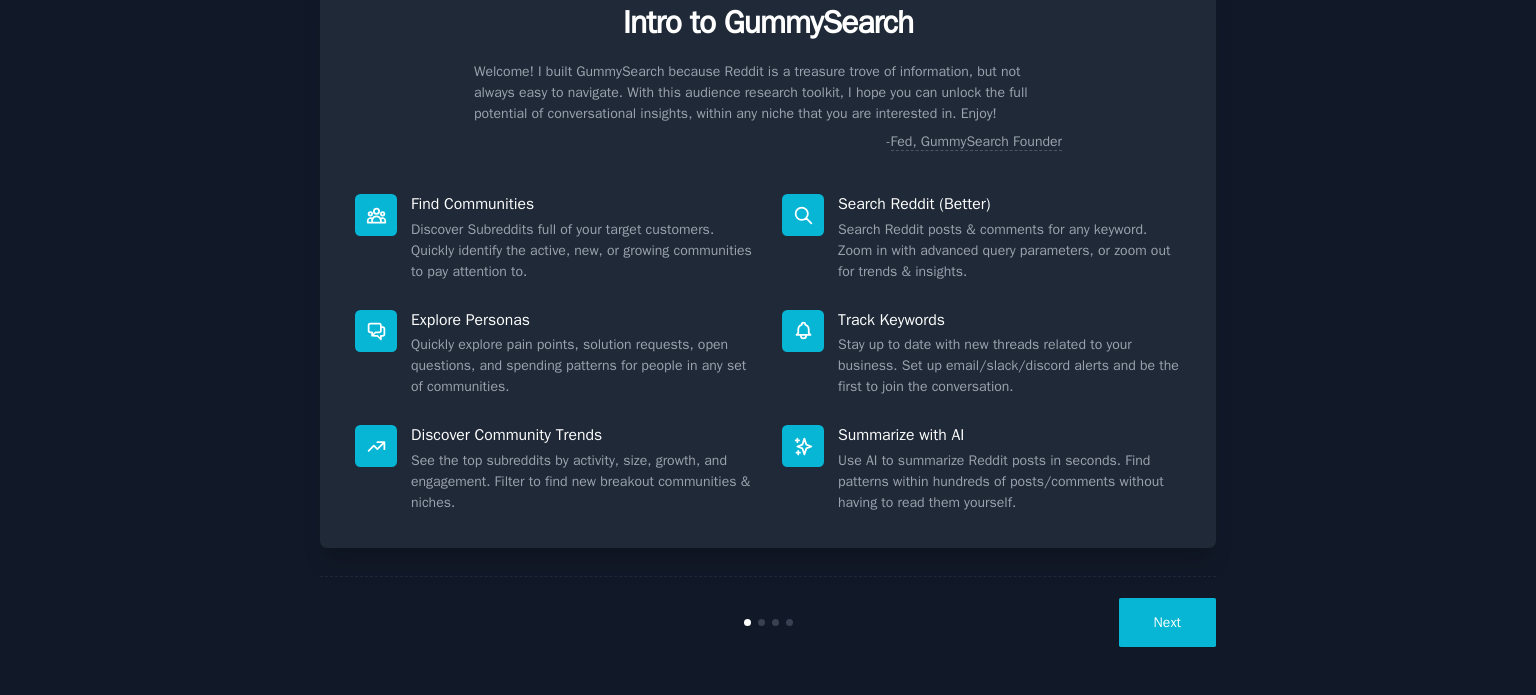 click on "Next" at bounding box center [1167, 622] 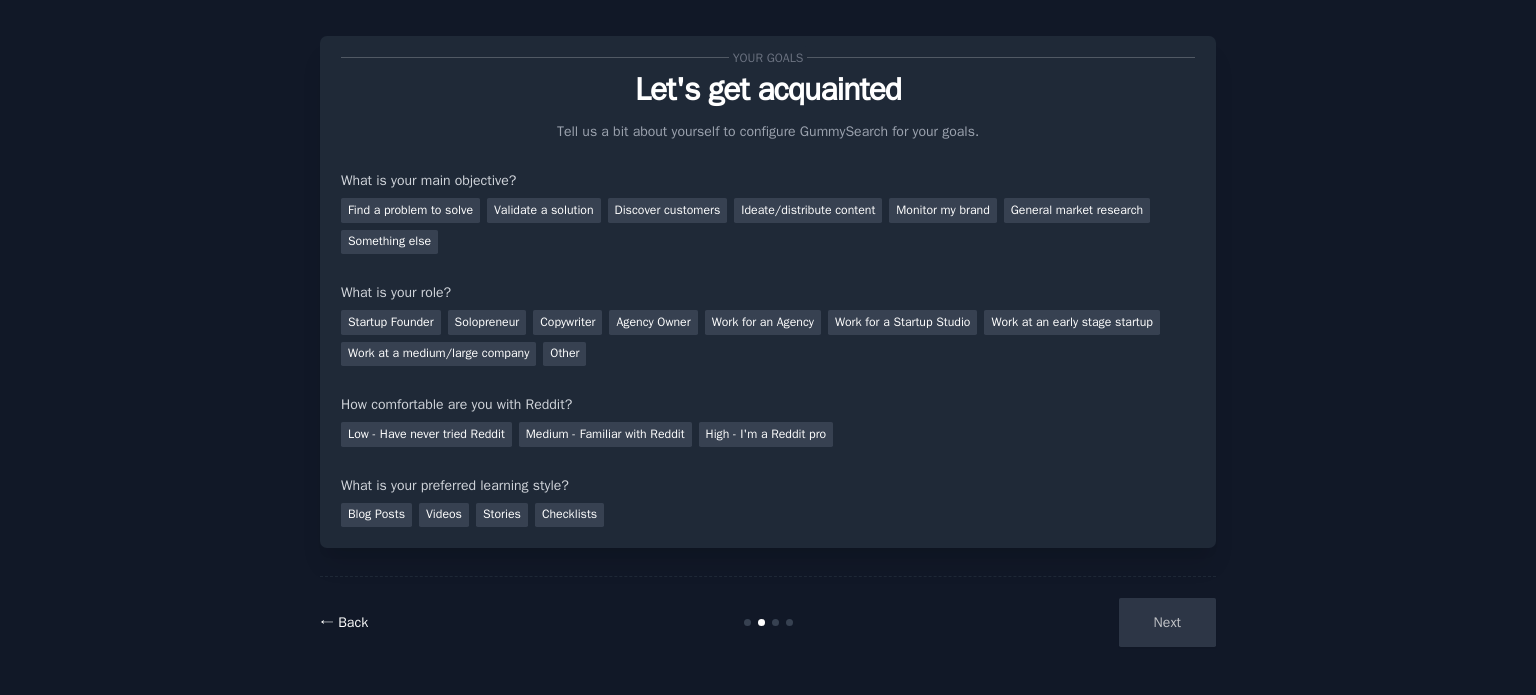 click on "← Back" at bounding box center (344, 622) 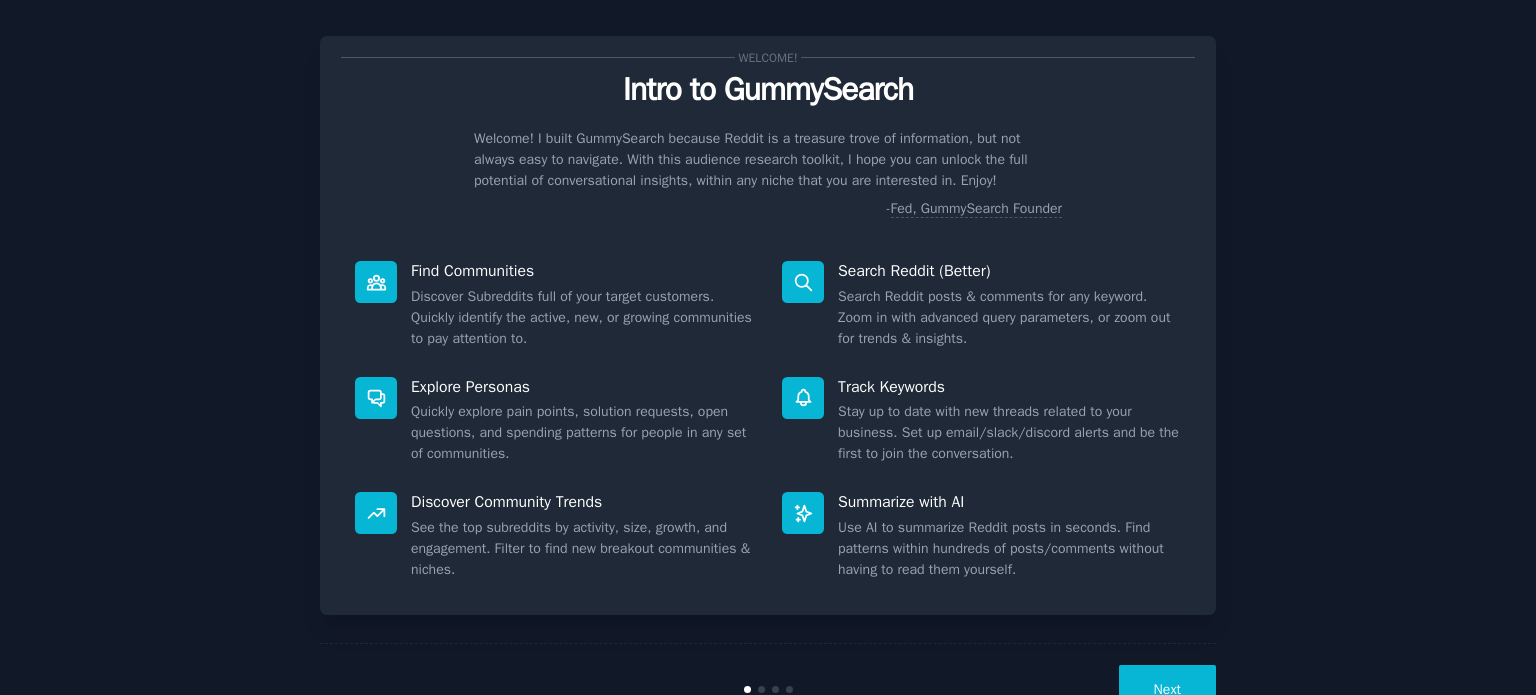 click on "Next" at bounding box center (1167, 689) 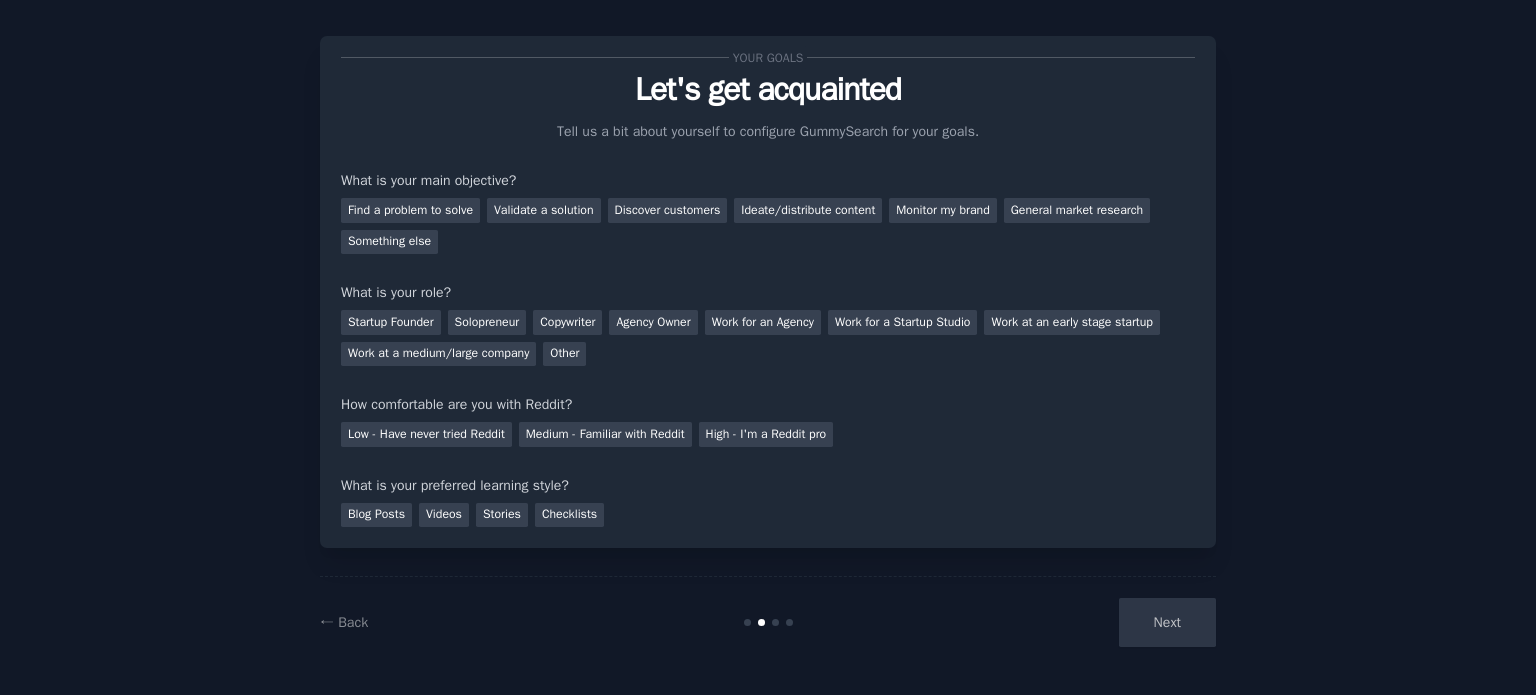 click on "Next" at bounding box center (1066, 622) 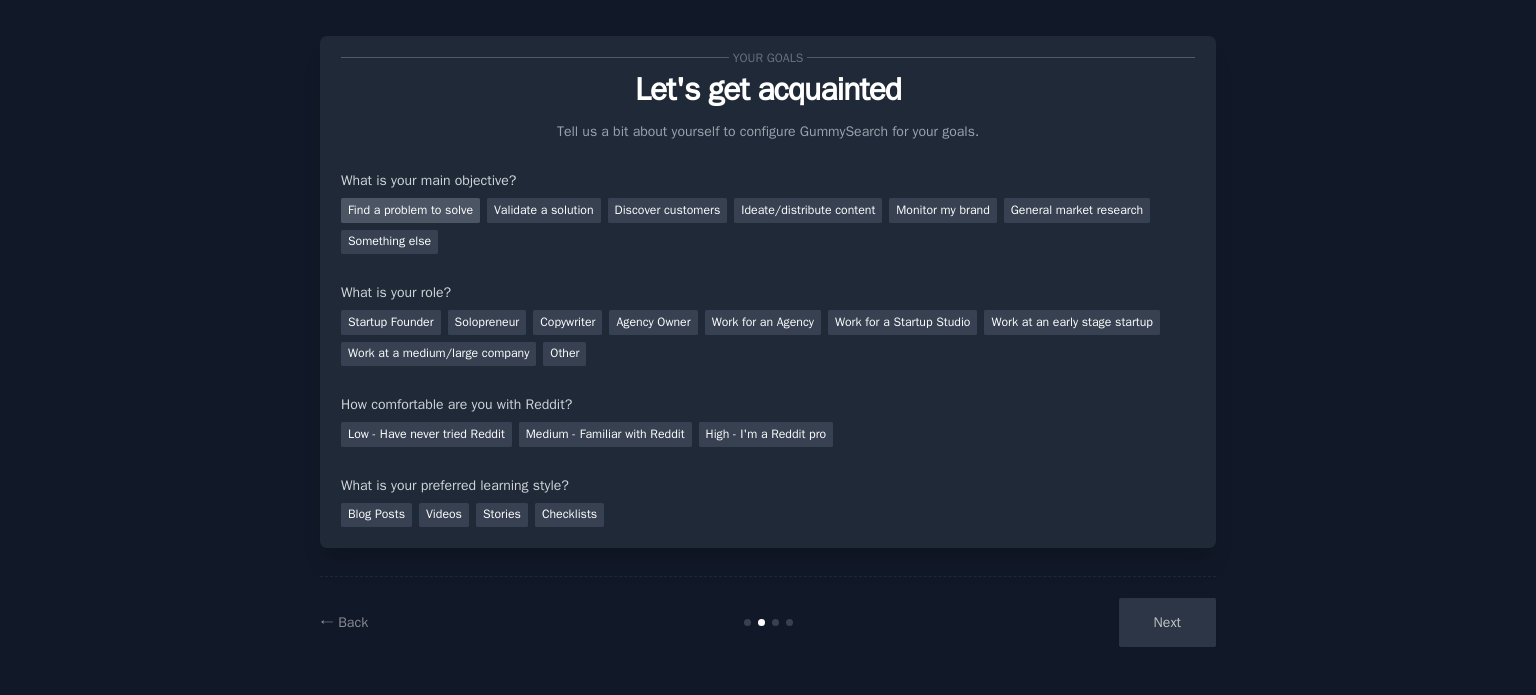 click on "Find a problem to solve" at bounding box center [410, 210] 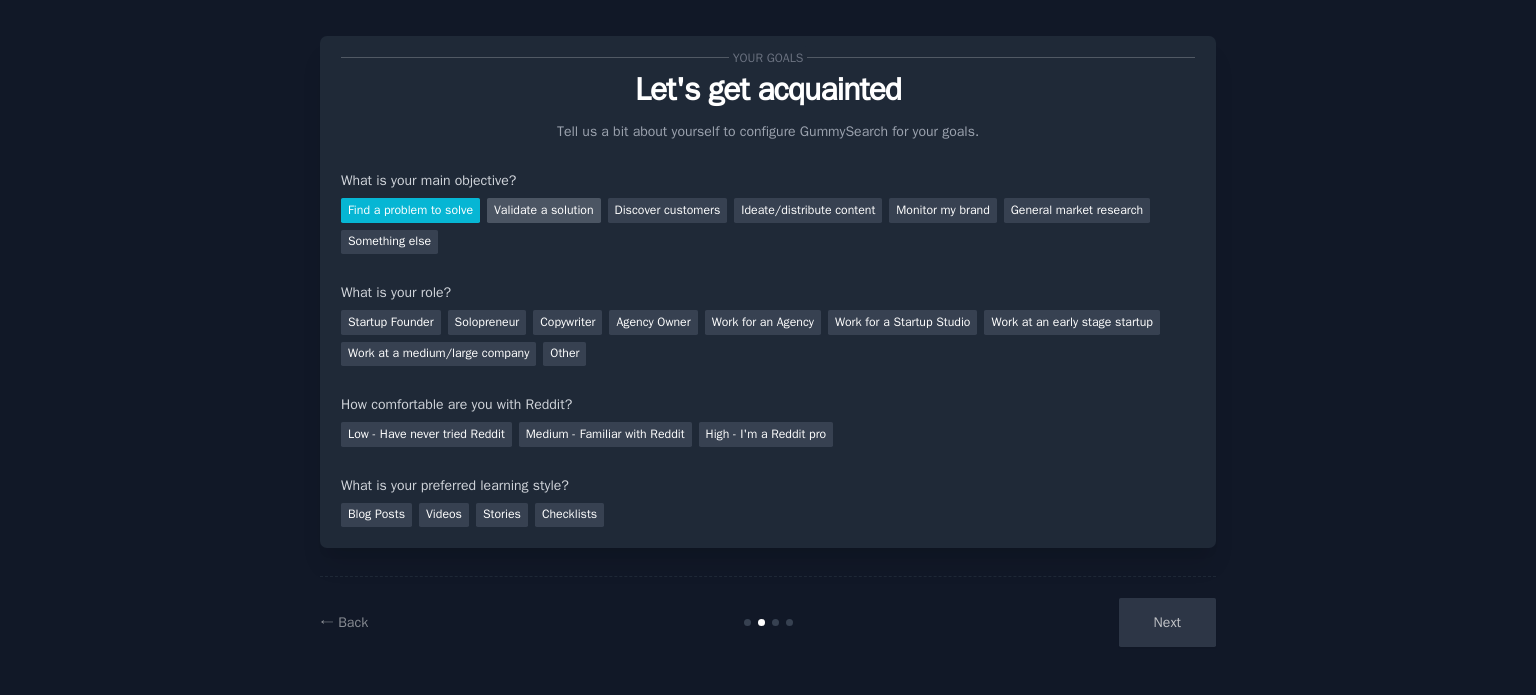 click on "Validate a solution" at bounding box center [544, 210] 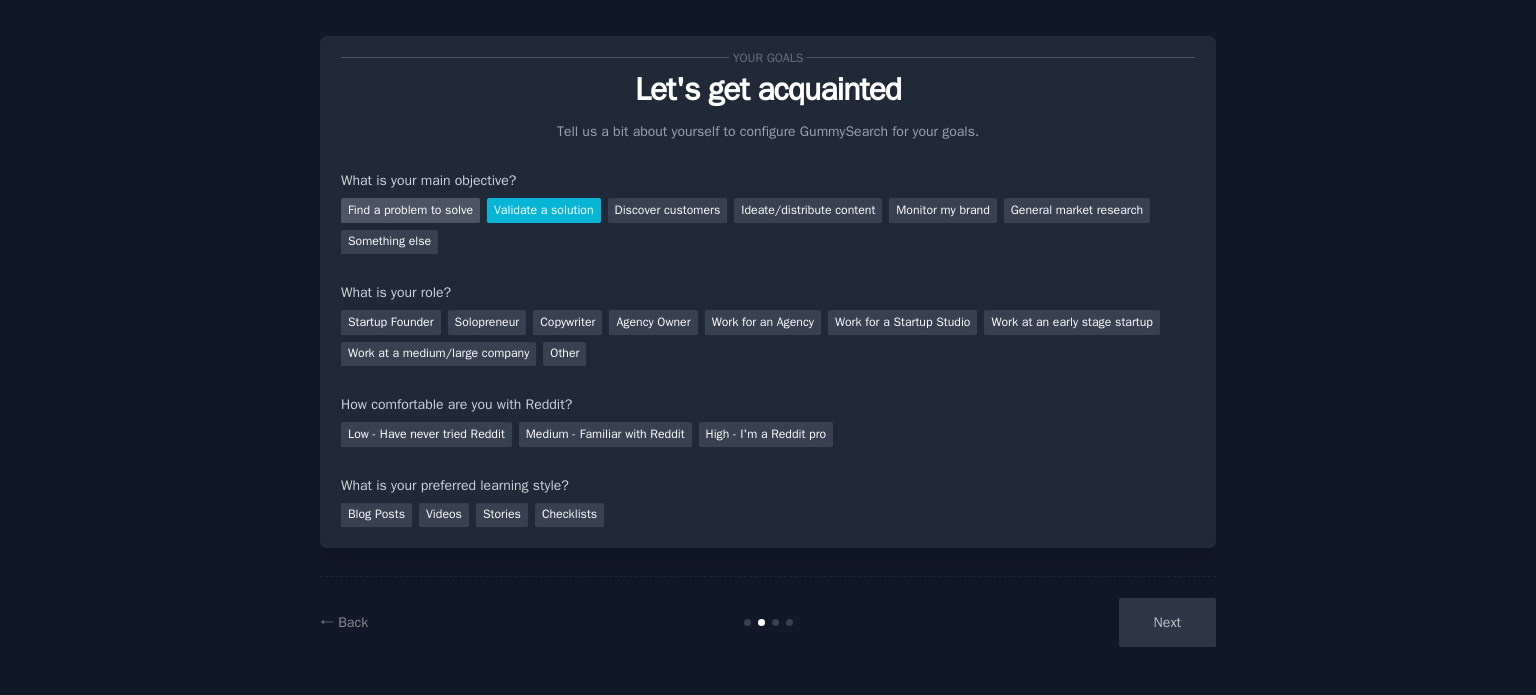 click on "Find a problem to solve" at bounding box center [410, 210] 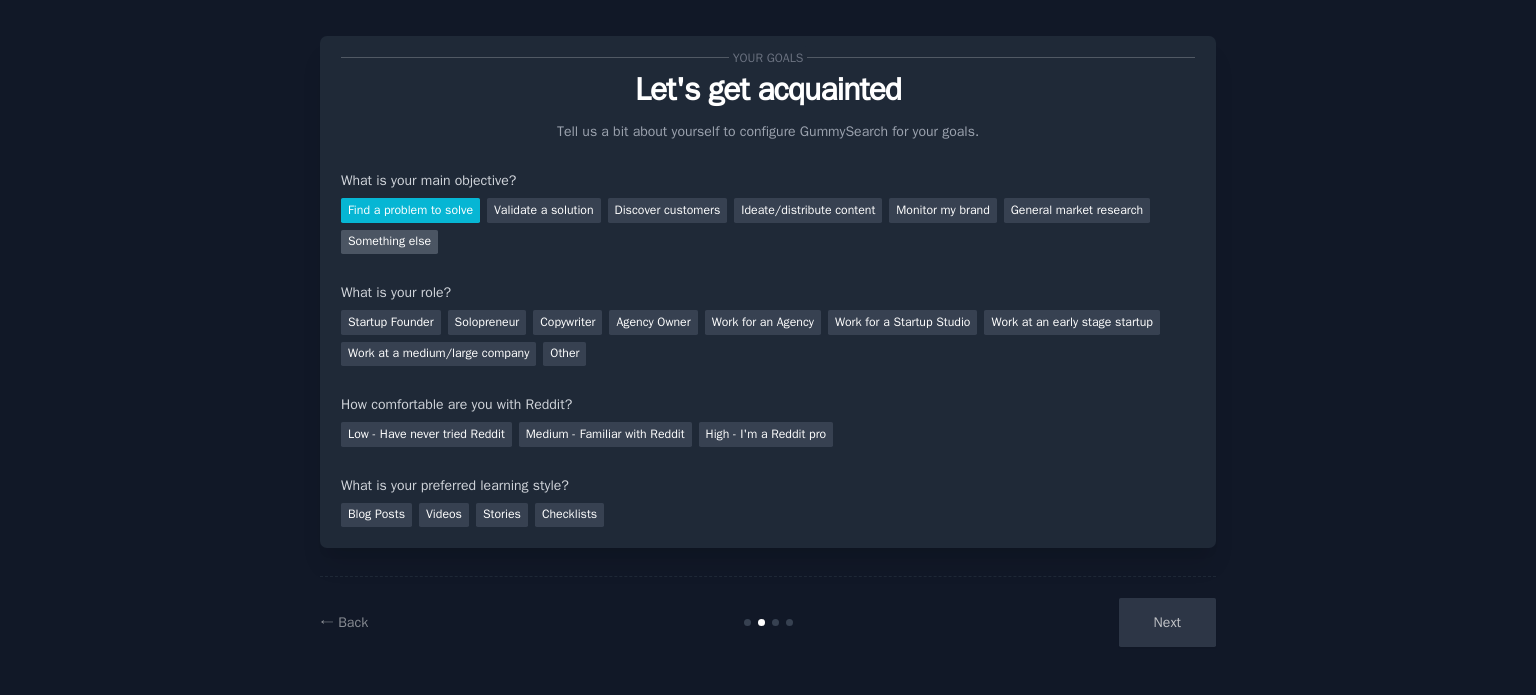 click on "Something else" at bounding box center [389, 242] 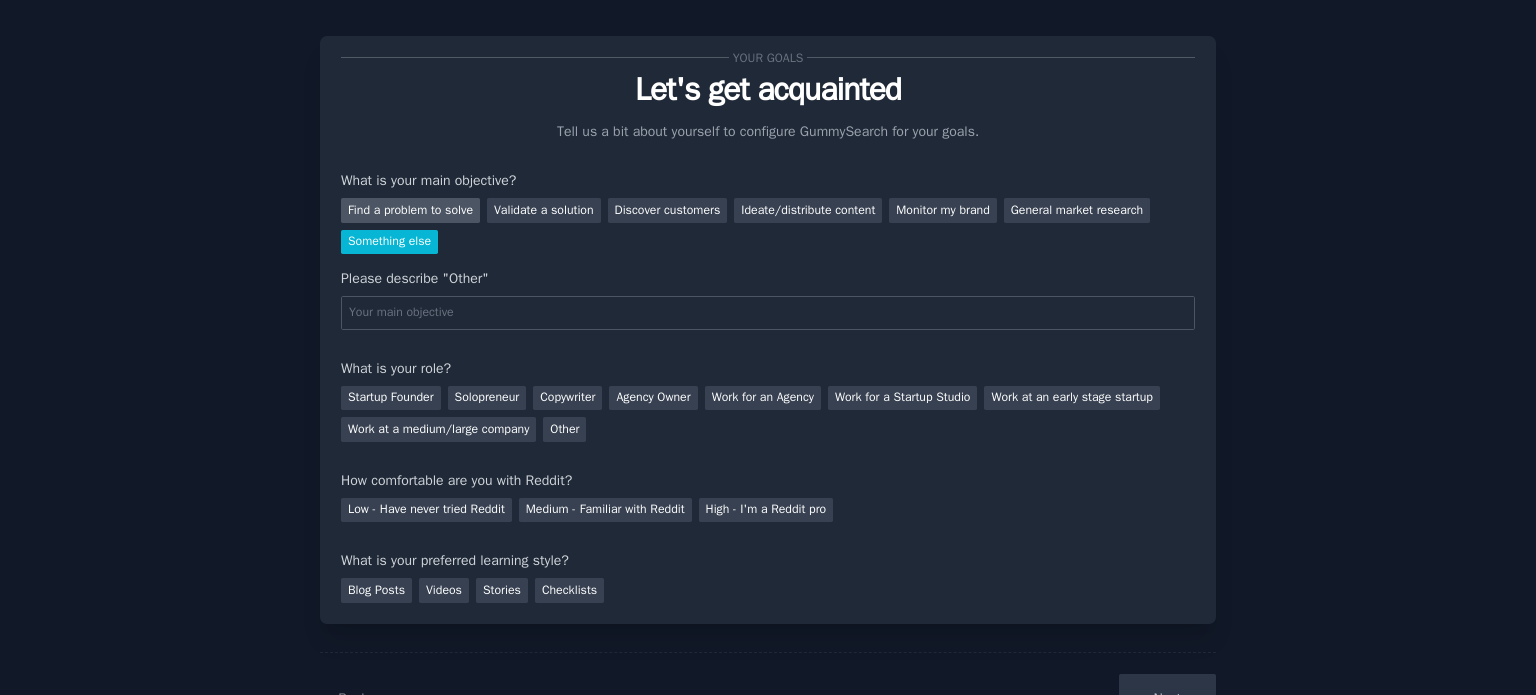 click on "Find a problem to solve" at bounding box center (410, 210) 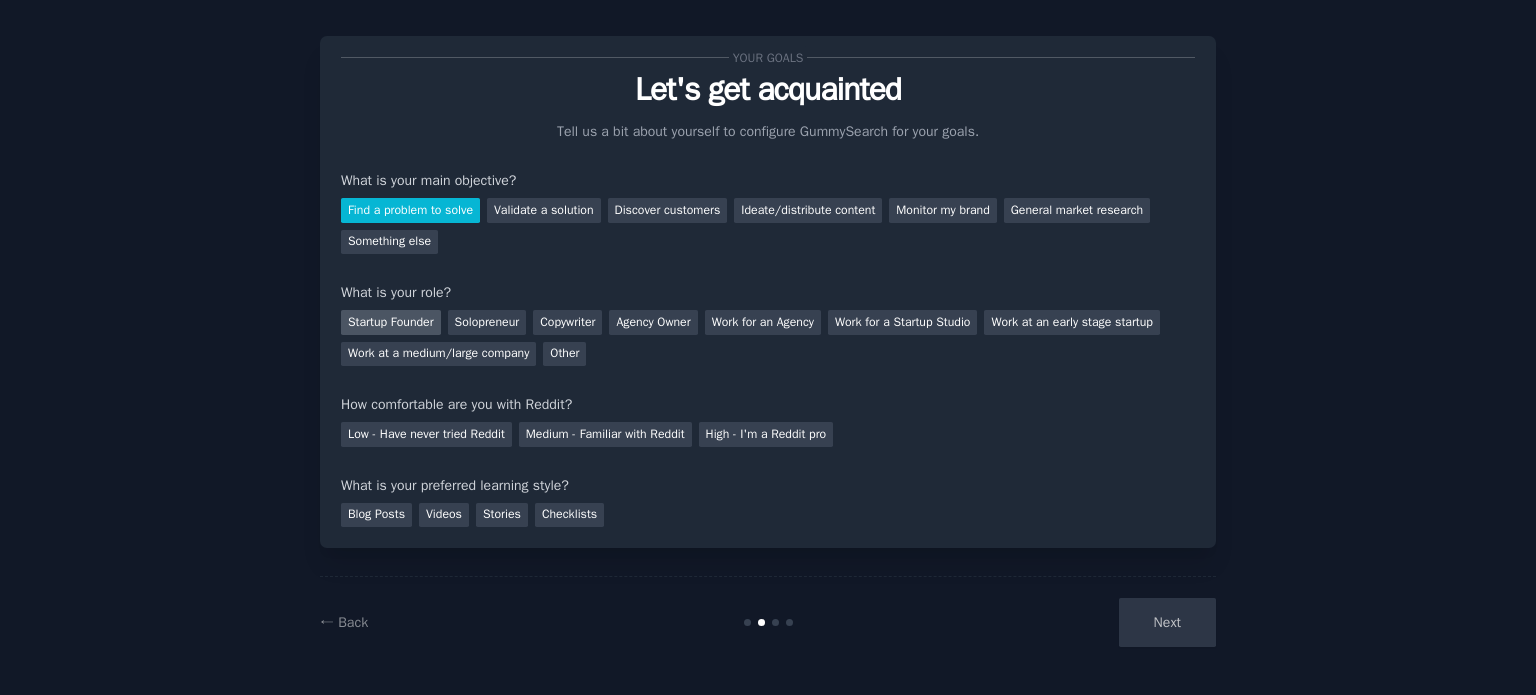 click on "Startup Founder" at bounding box center [391, 322] 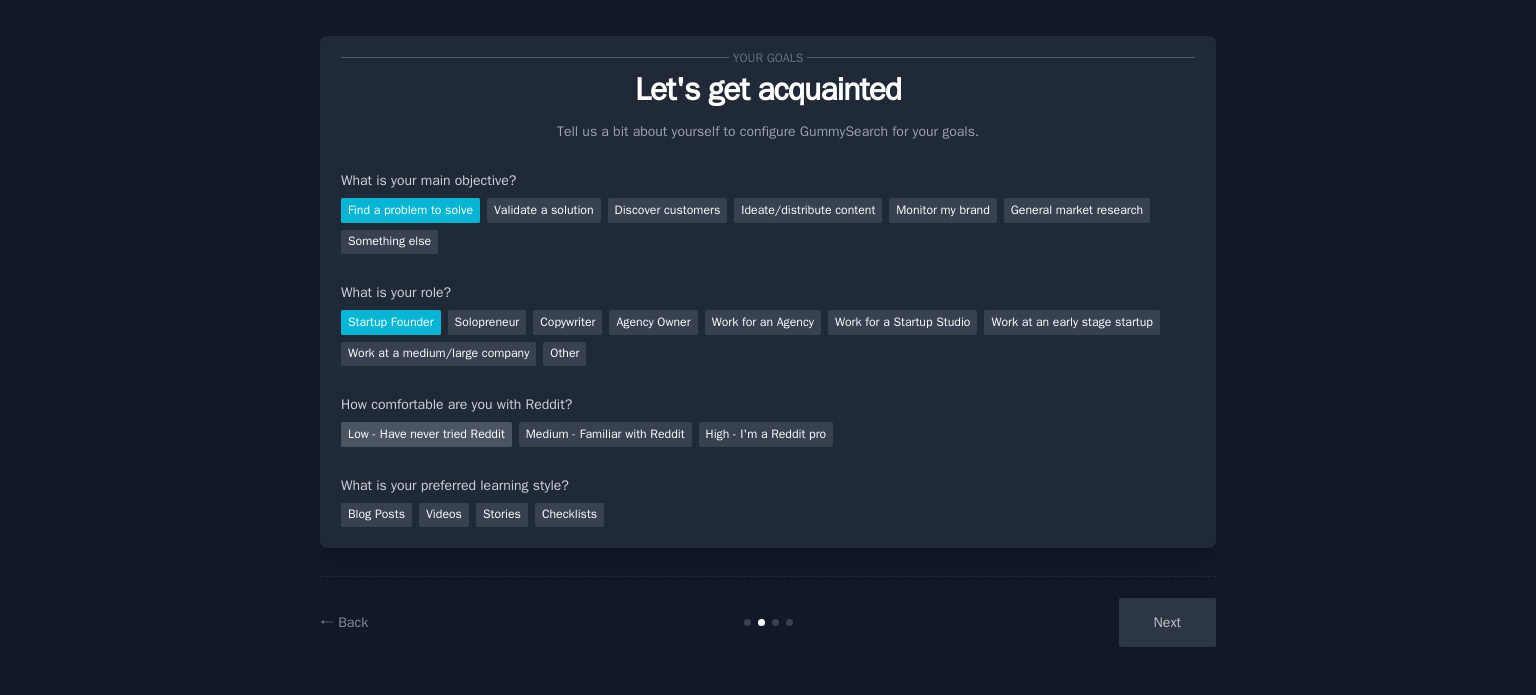 click on "Low - Have never tried Reddit" at bounding box center (426, 434) 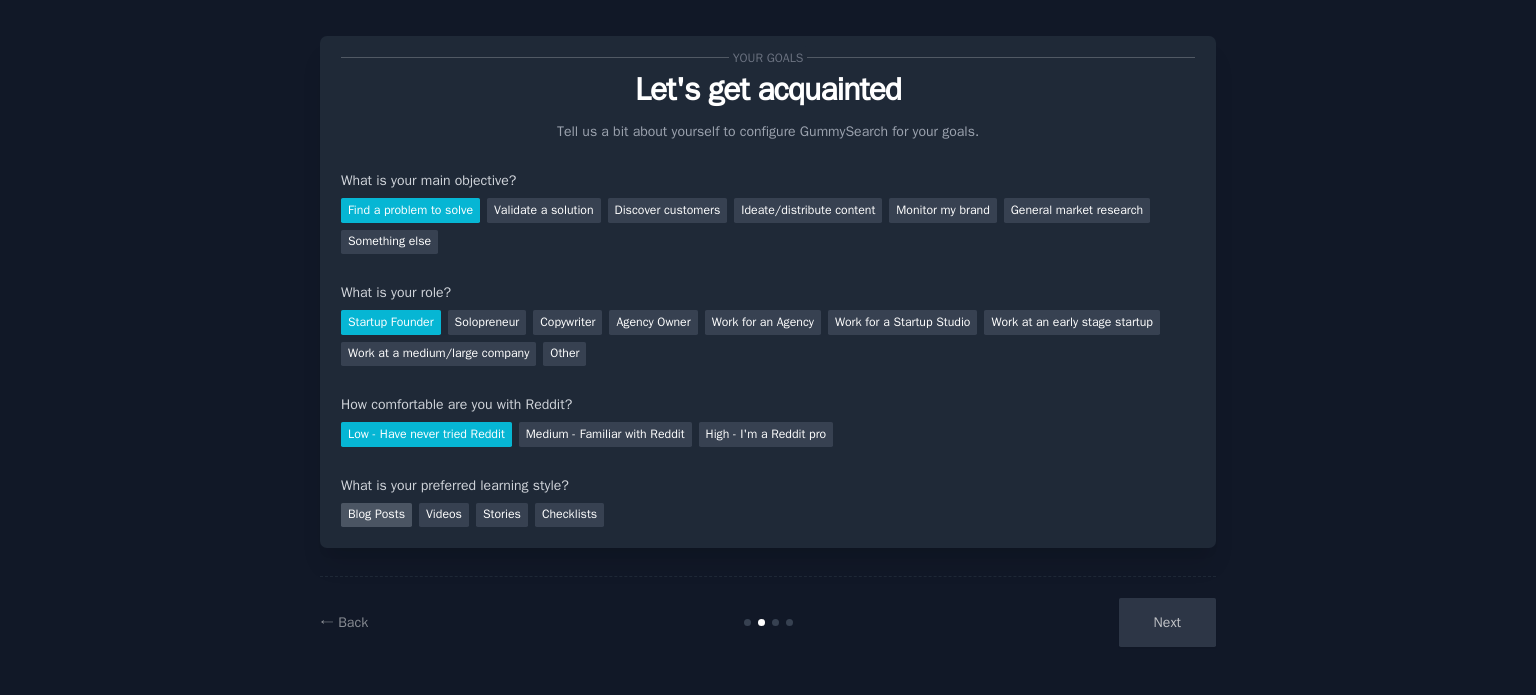 click on "Blog Posts" at bounding box center (376, 515) 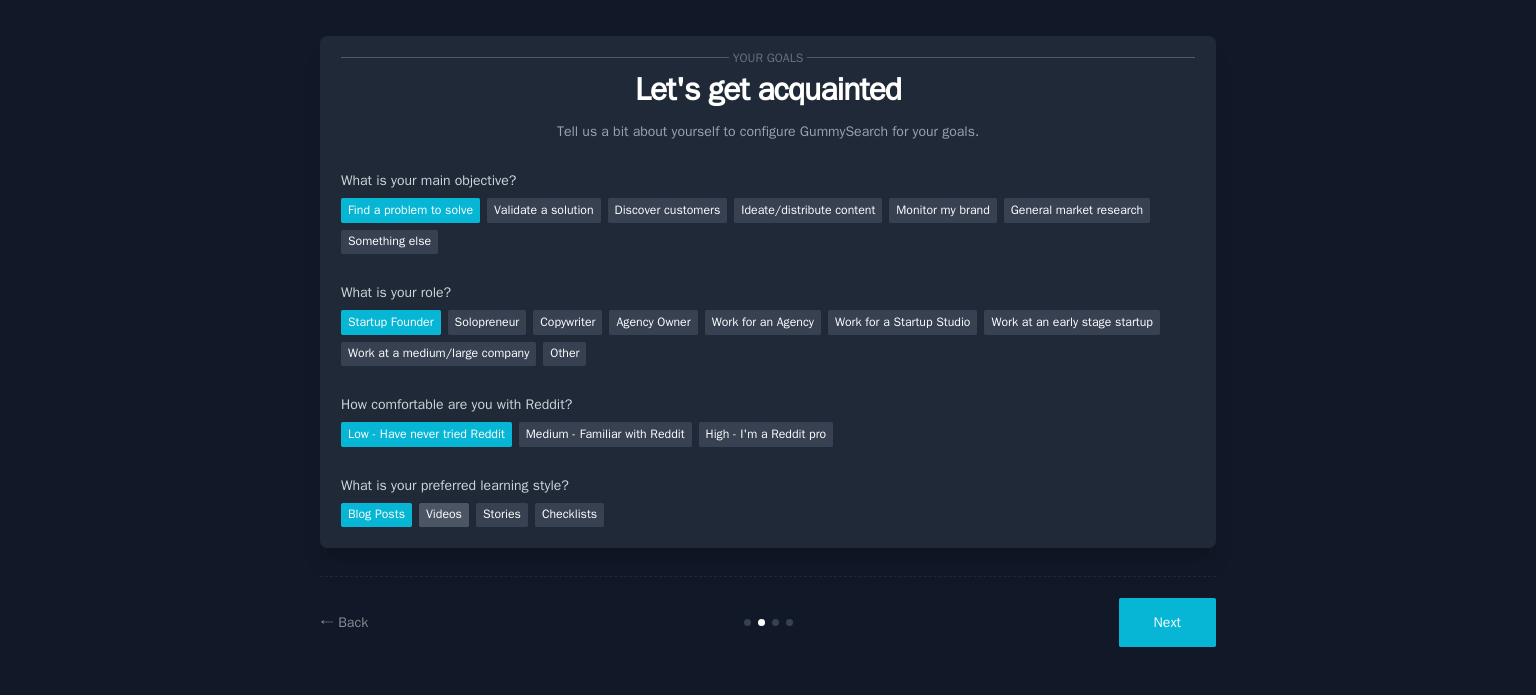 click on "Videos" at bounding box center (444, 515) 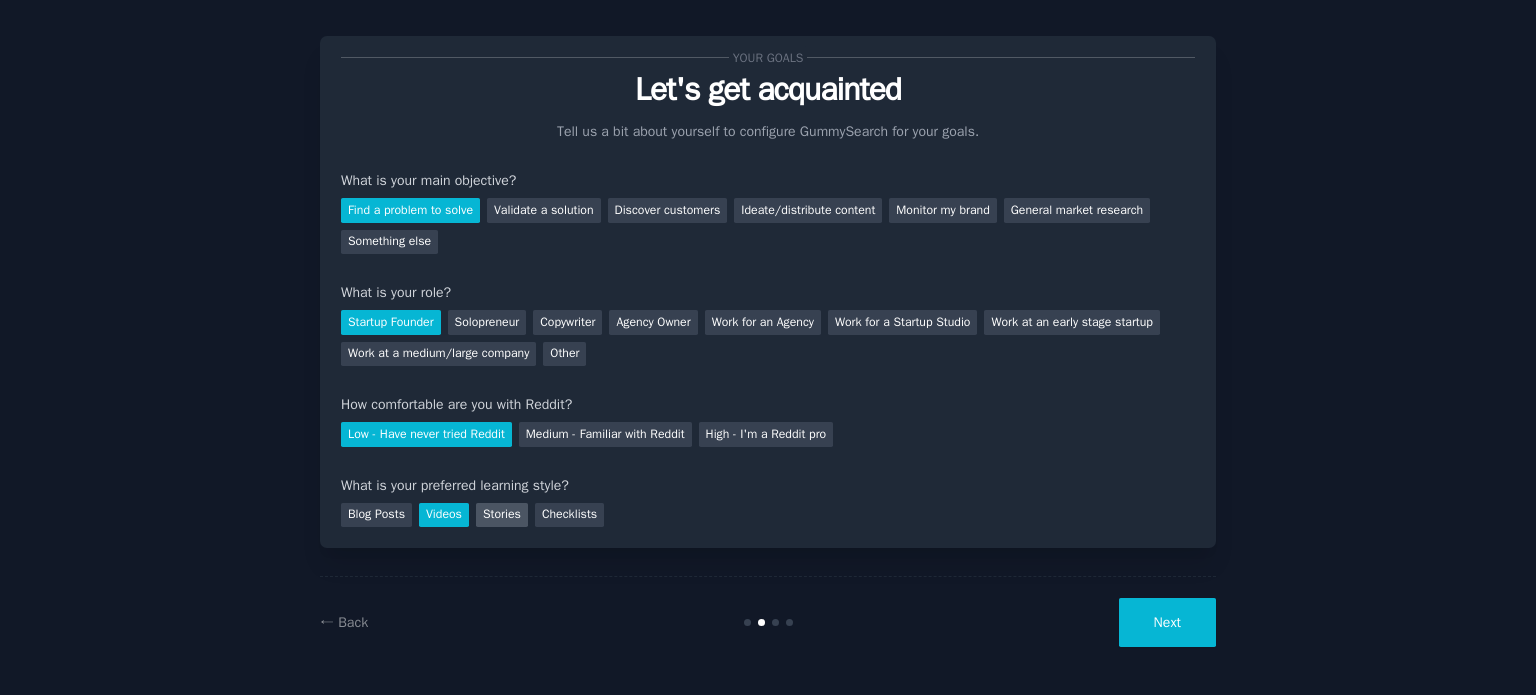 click on "Stories" at bounding box center [502, 515] 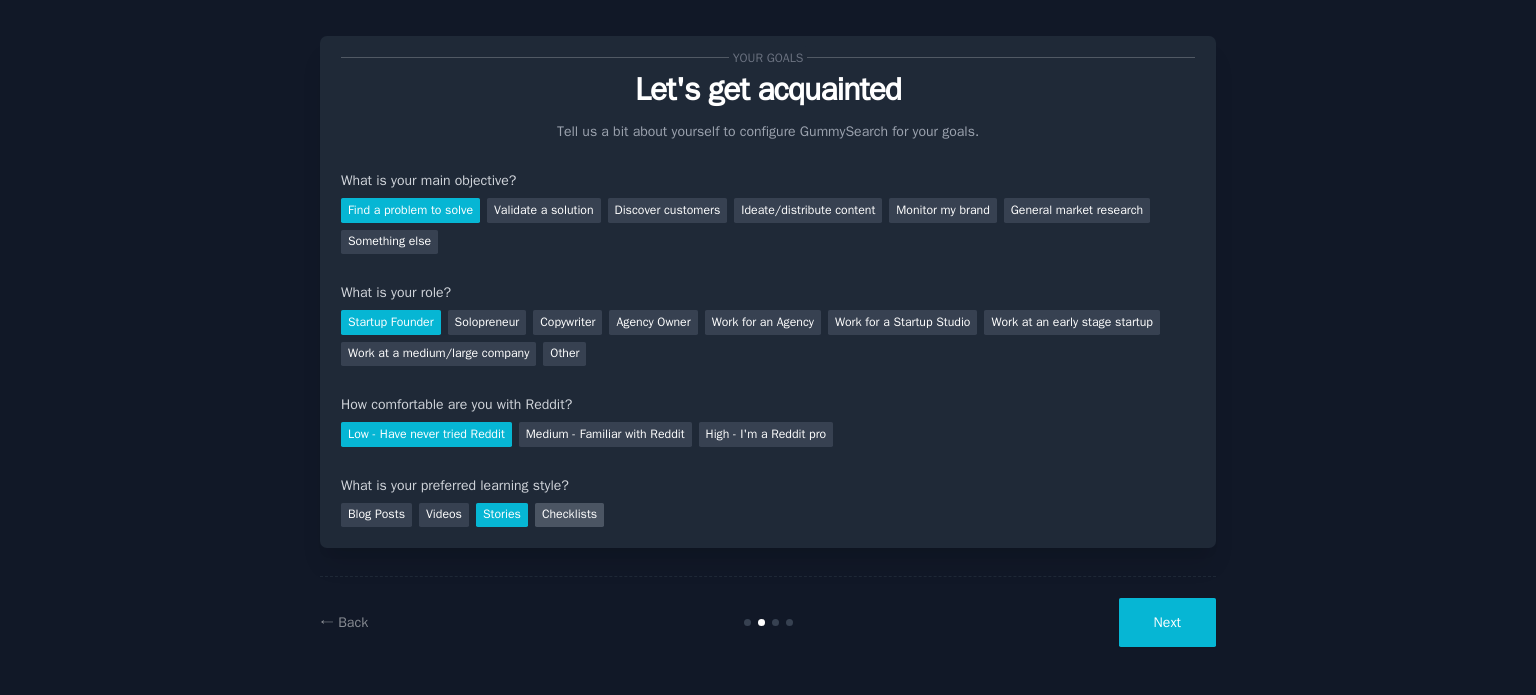 click on "Checklists" at bounding box center [569, 515] 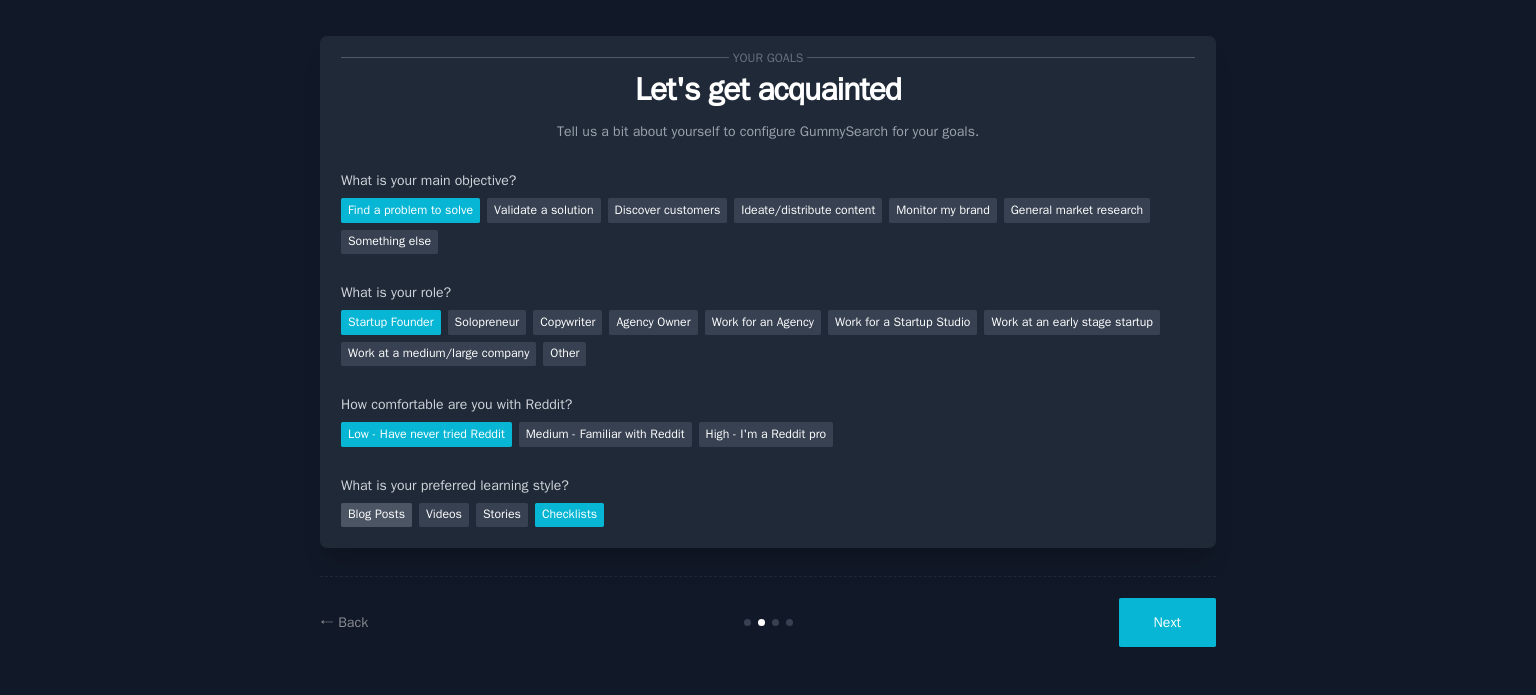 click on "Blog Posts" at bounding box center [376, 515] 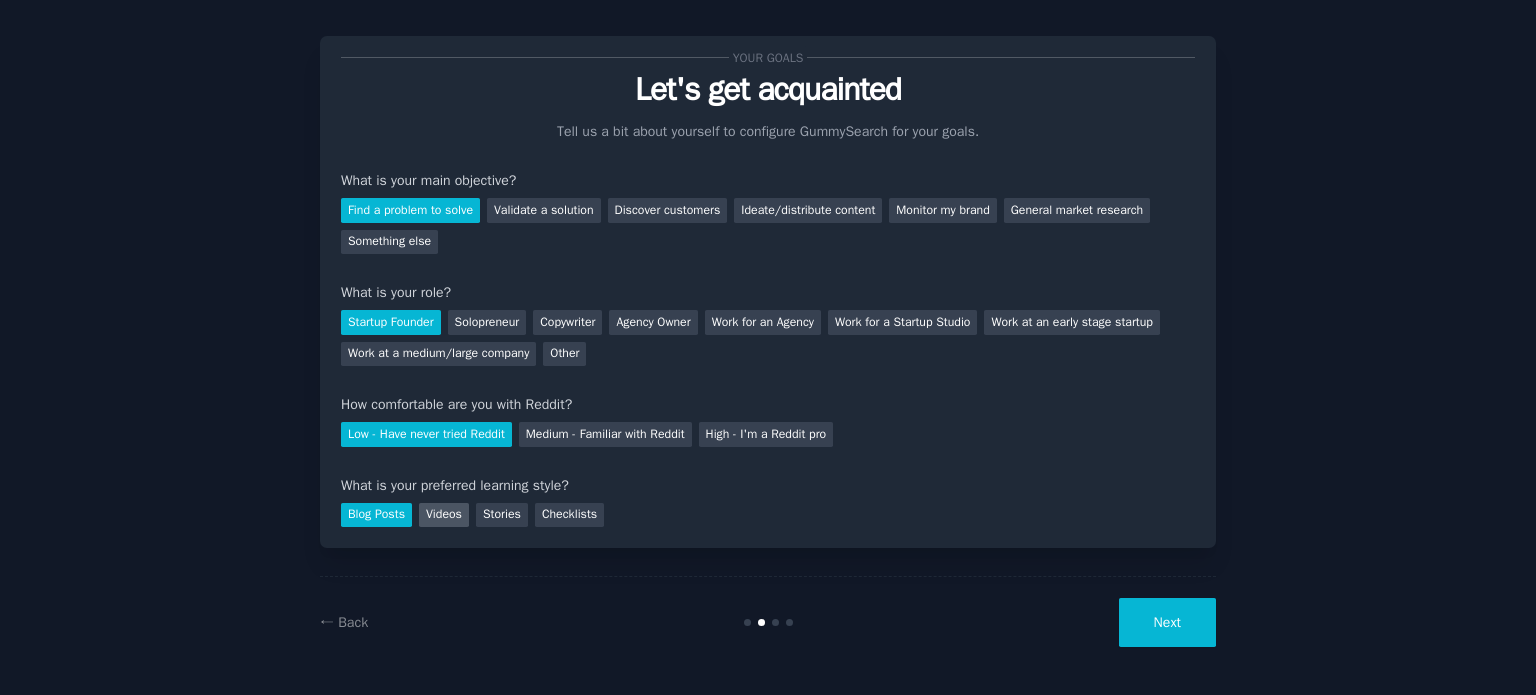 click on "Videos" at bounding box center (444, 515) 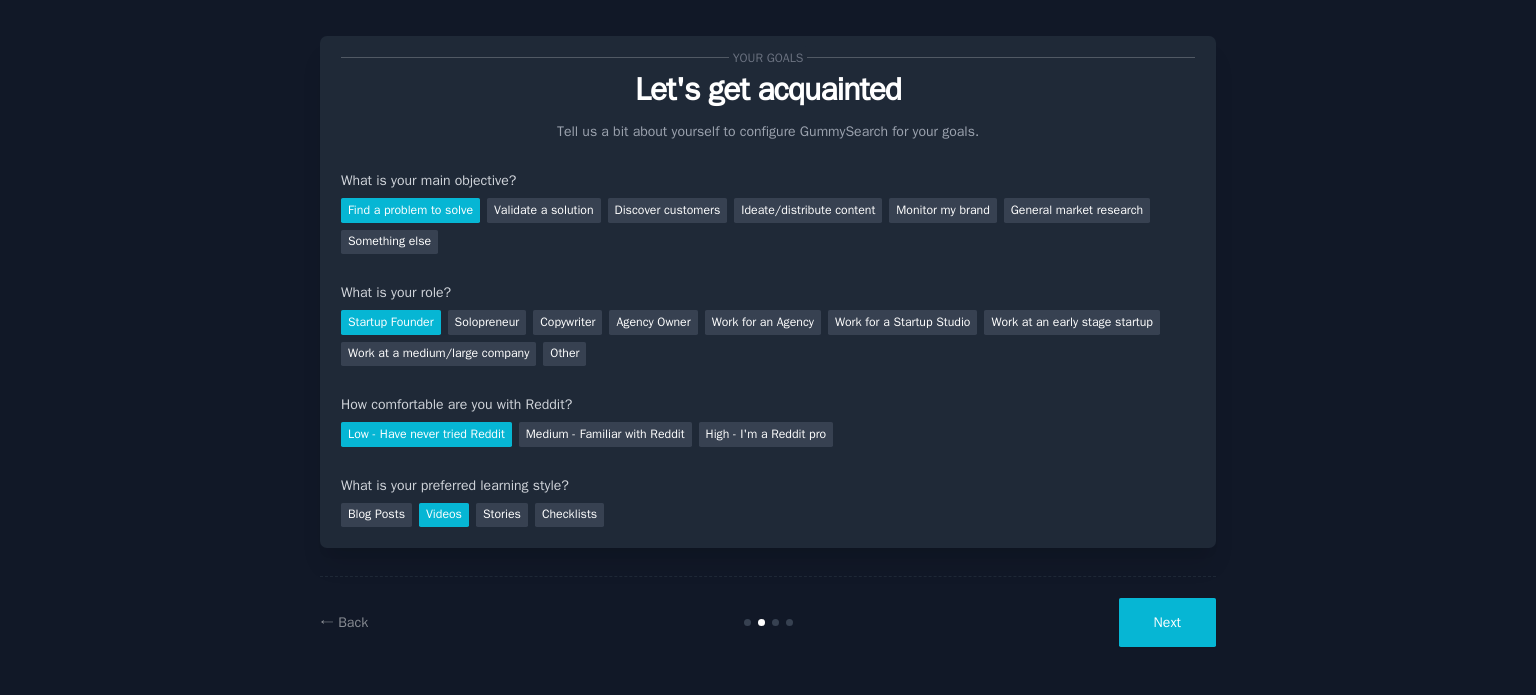 click on "Next" at bounding box center [1167, 622] 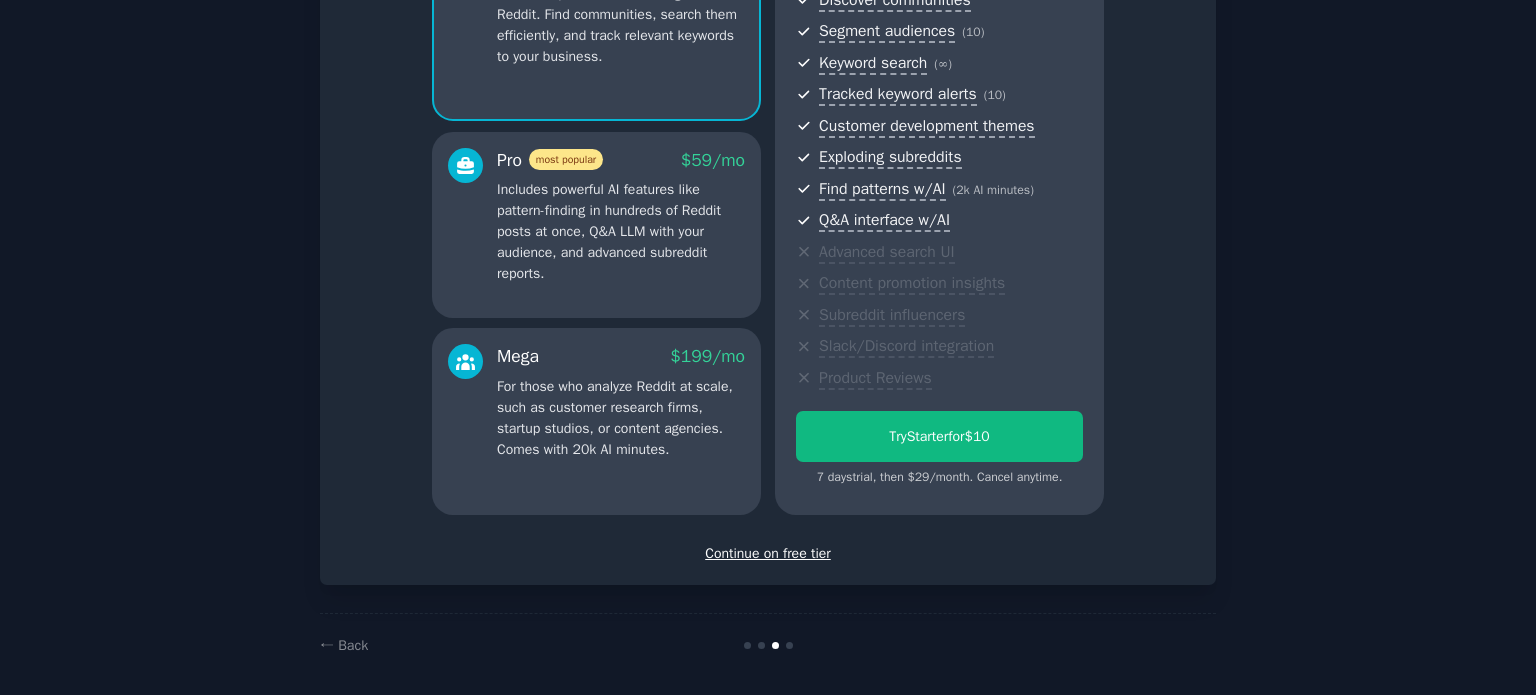 scroll, scrollTop: 252, scrollLeft: 0, axis: vertical 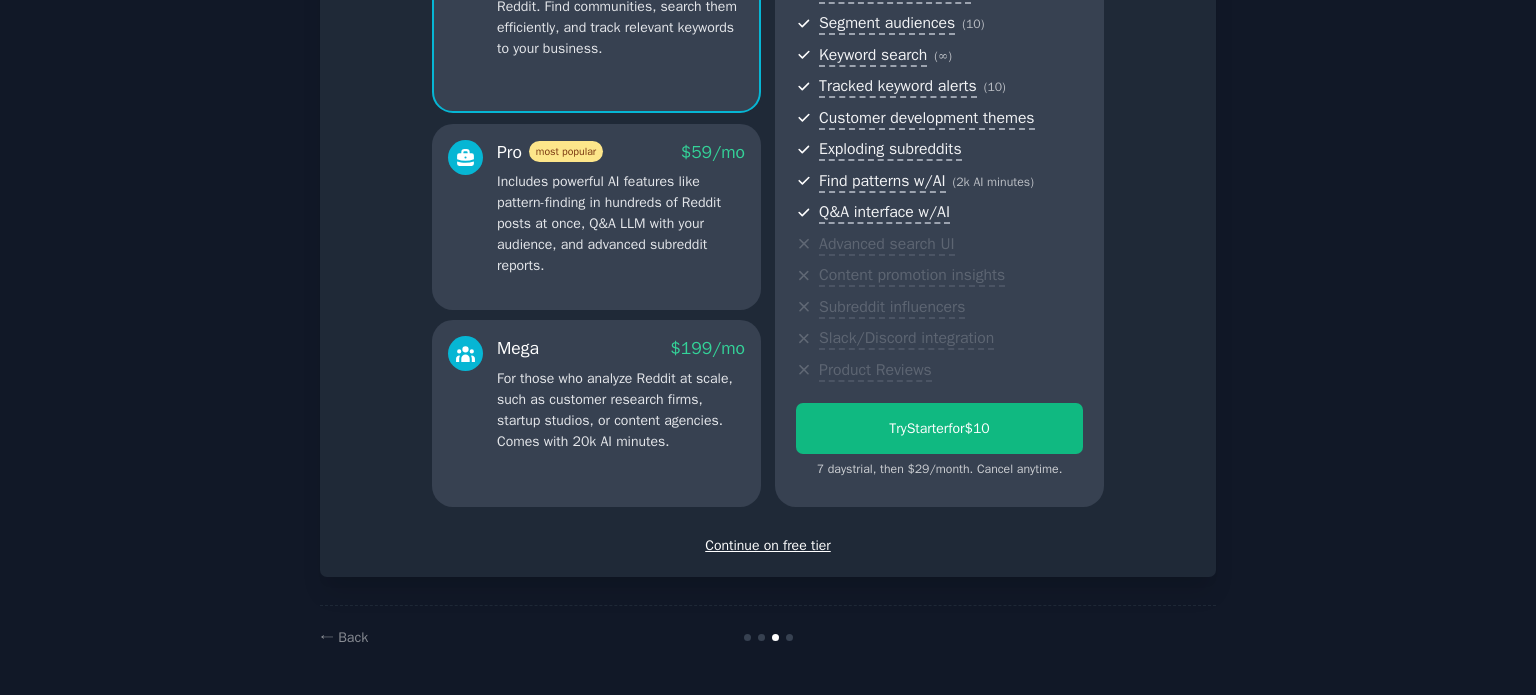 click on "Continue on free tier" at bounding box center [768, 545] 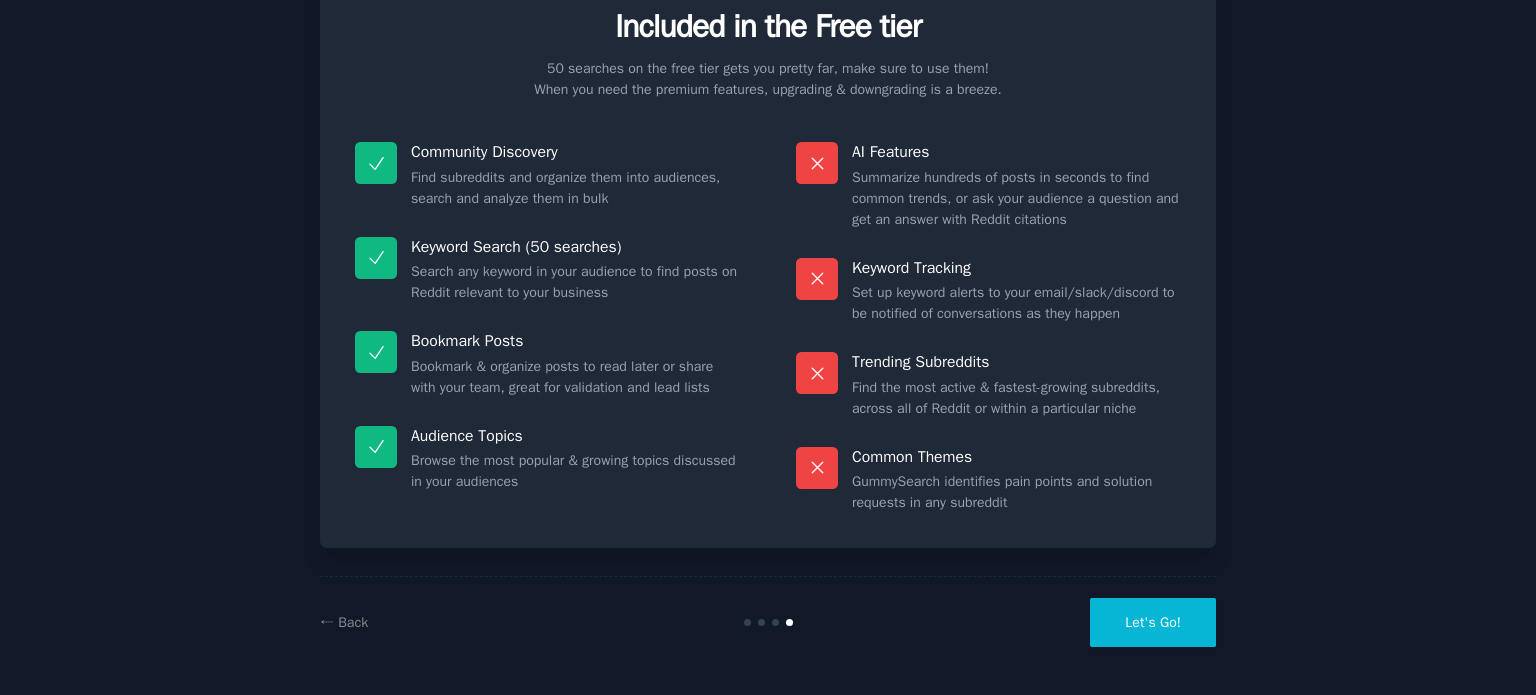 click on "Let's Go!" at bounding box center (1153, 622) 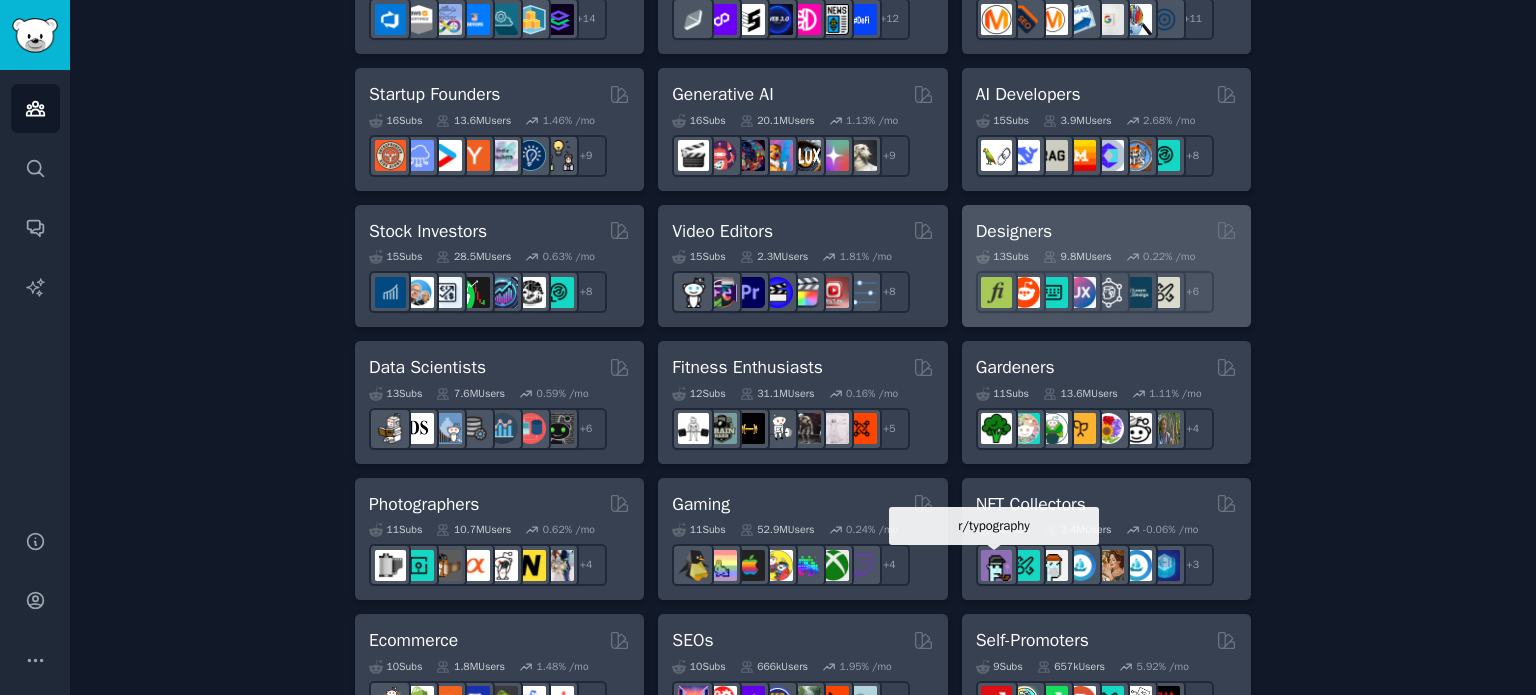 scroll, scrollTop: 600, scrollLeft: 0, axis: vertical 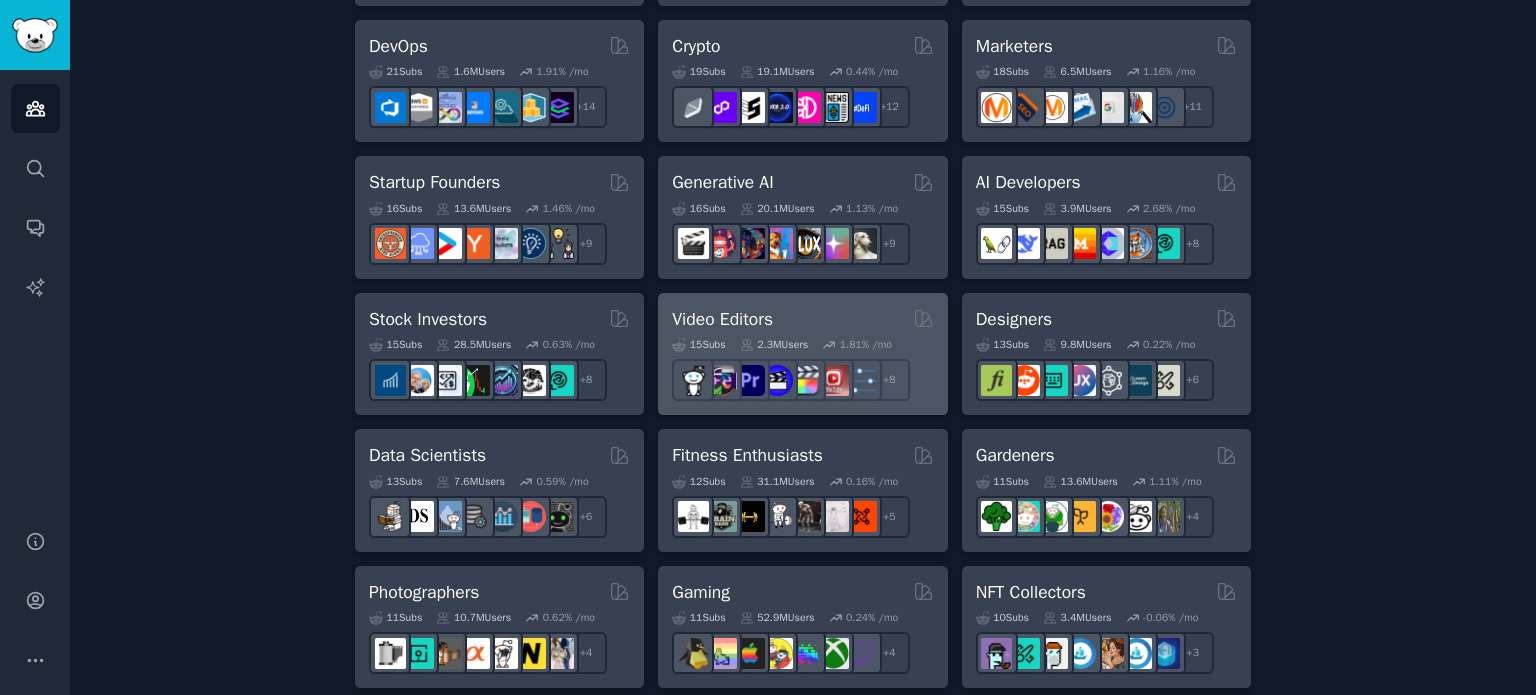 click on "Video Editors" at bounding box center (802, 319) 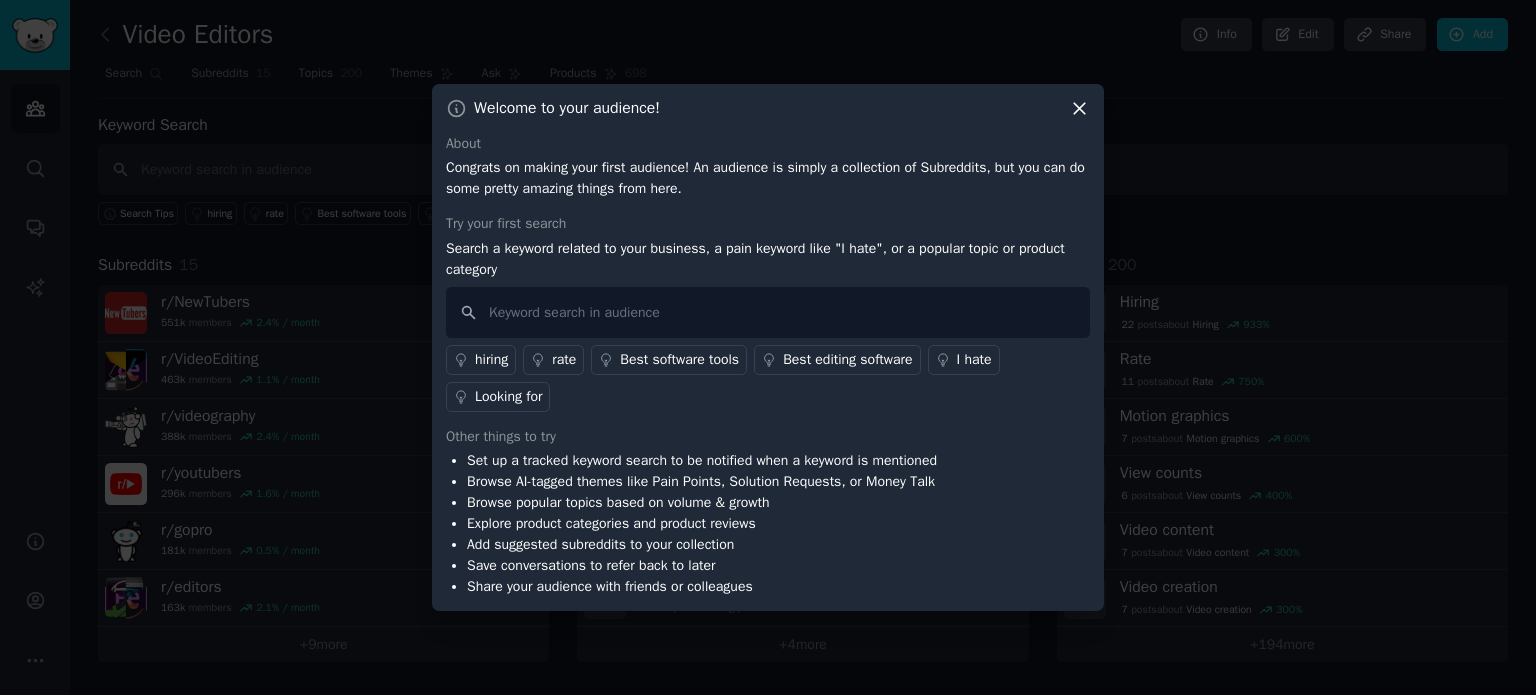 click 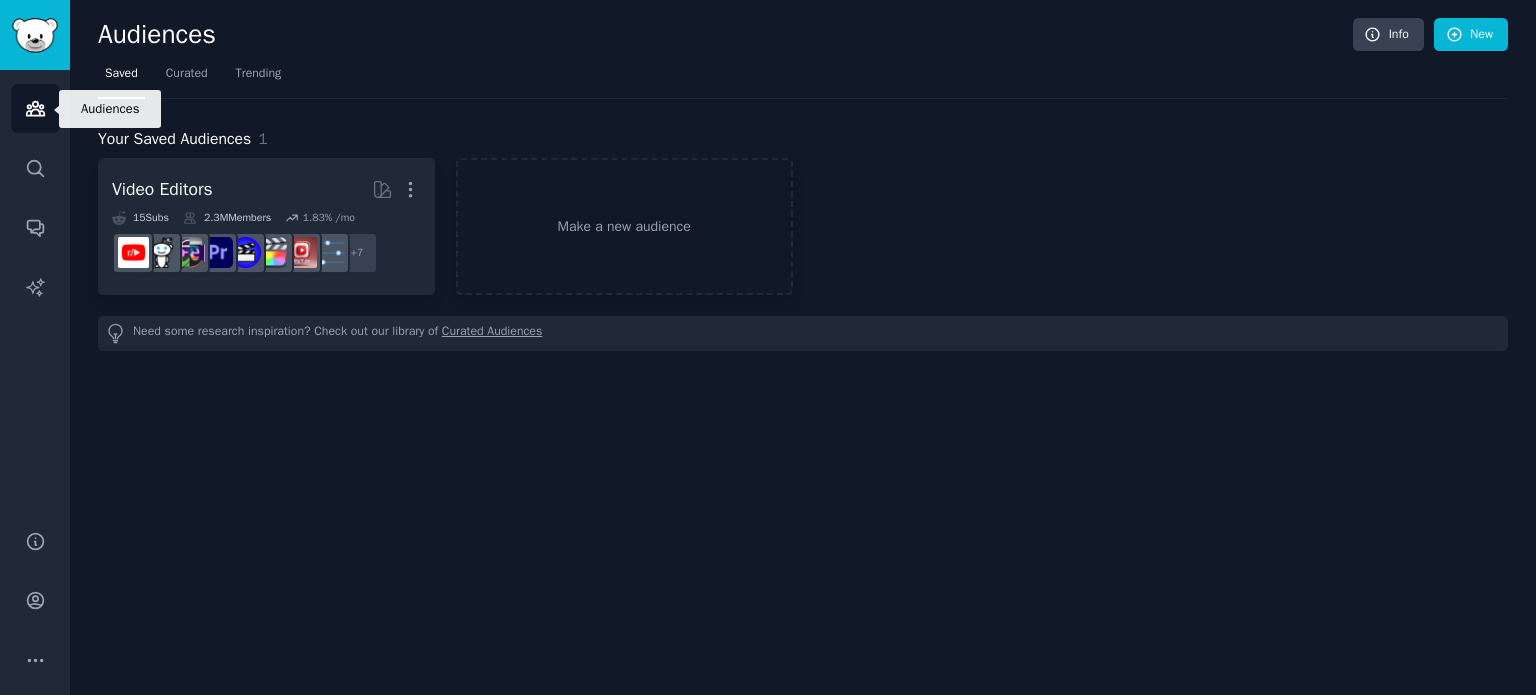 click 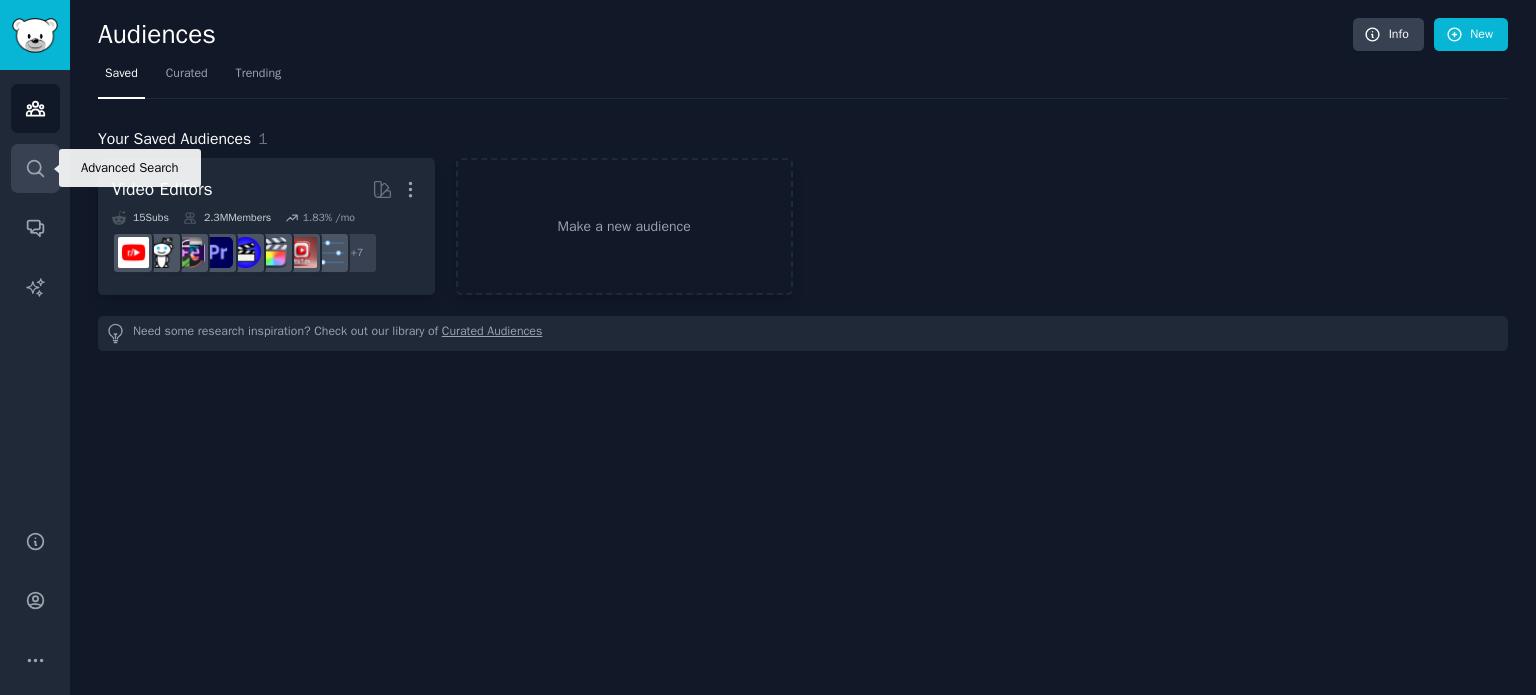 click 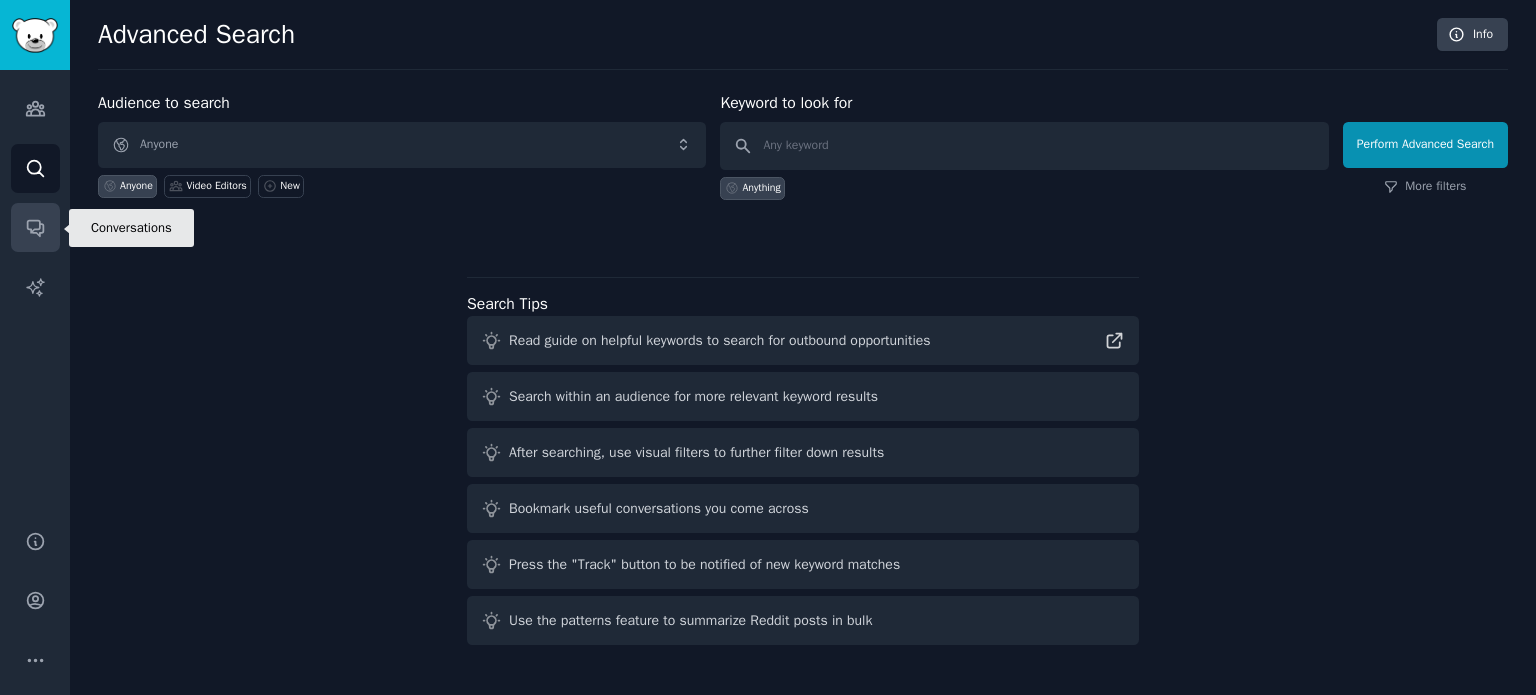 click 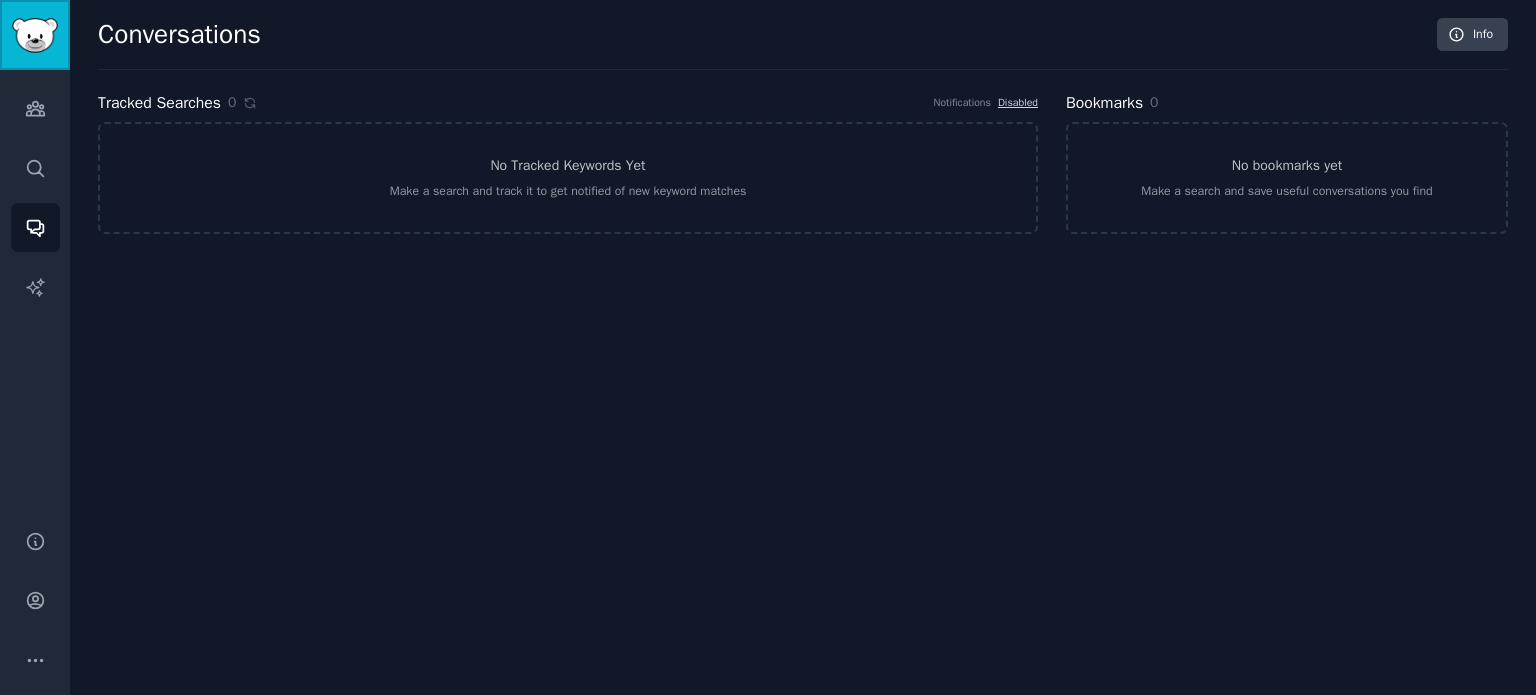 click at bounding box center [35, 35] 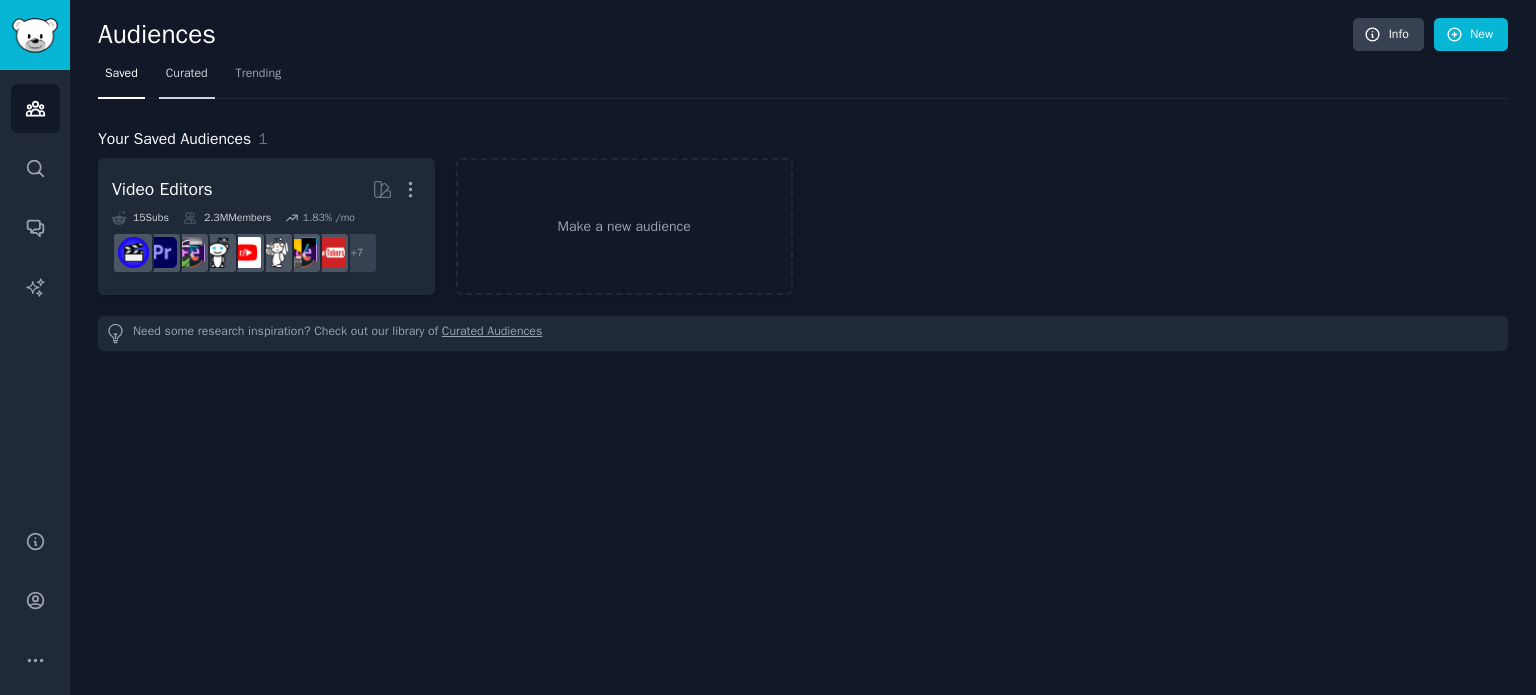 click on "Curated" at bounding box center [187, 74] 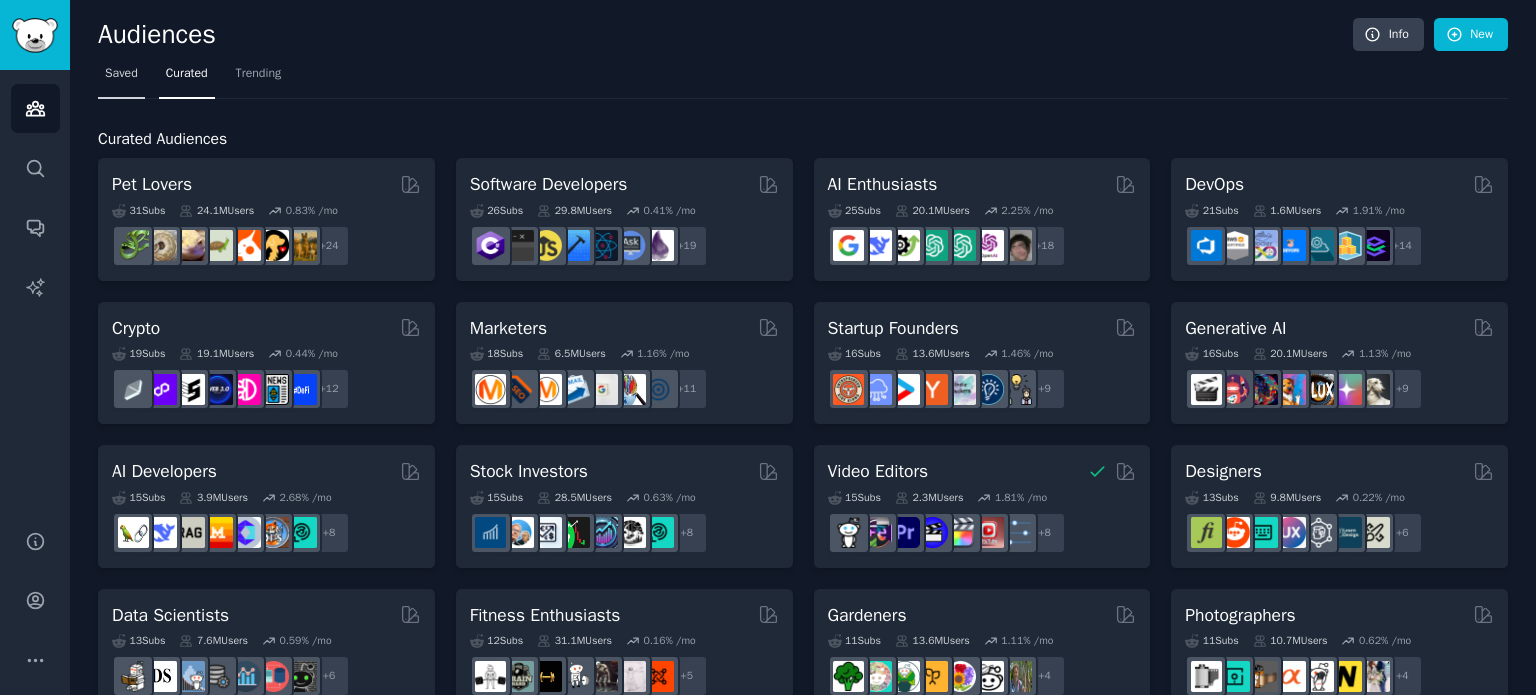 click on "Saved" at bounding box center [121, 74] 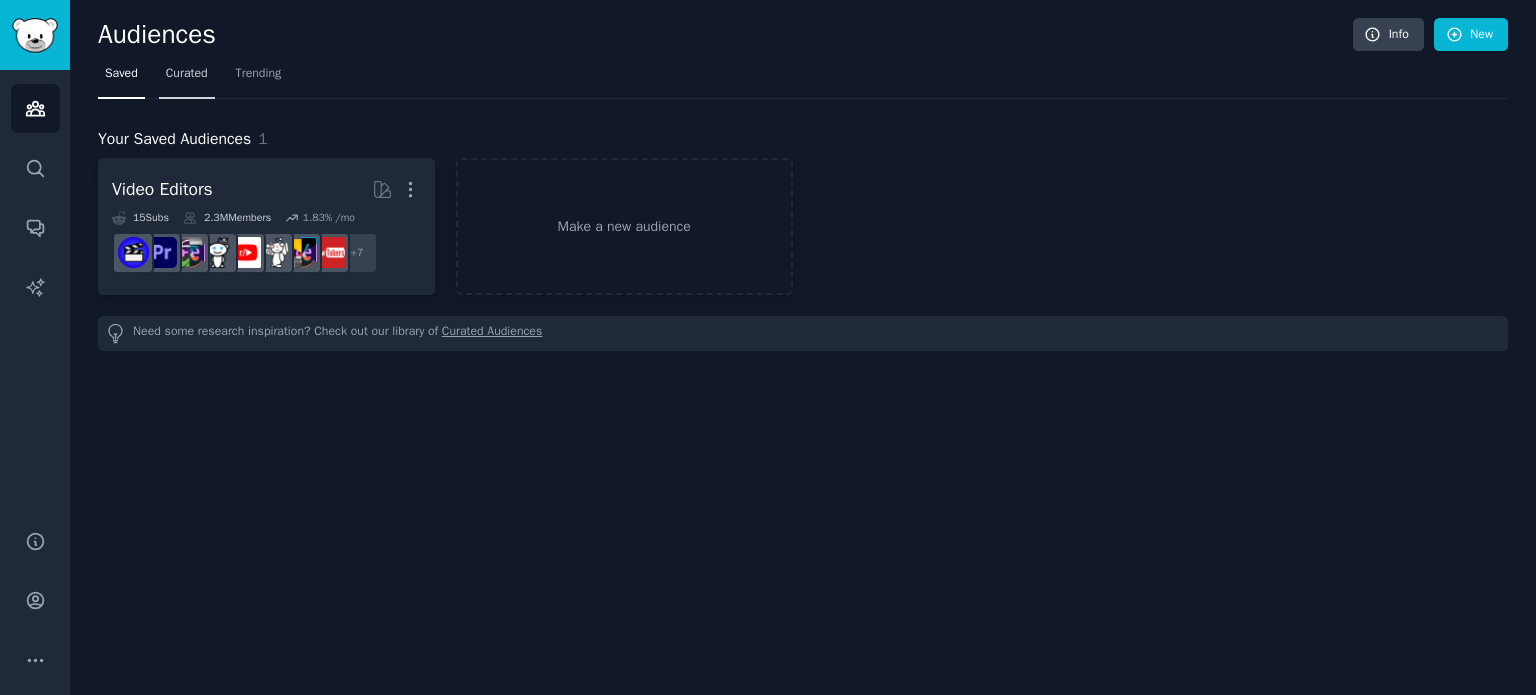 click on "Curated" at bounding box center (187, 74) 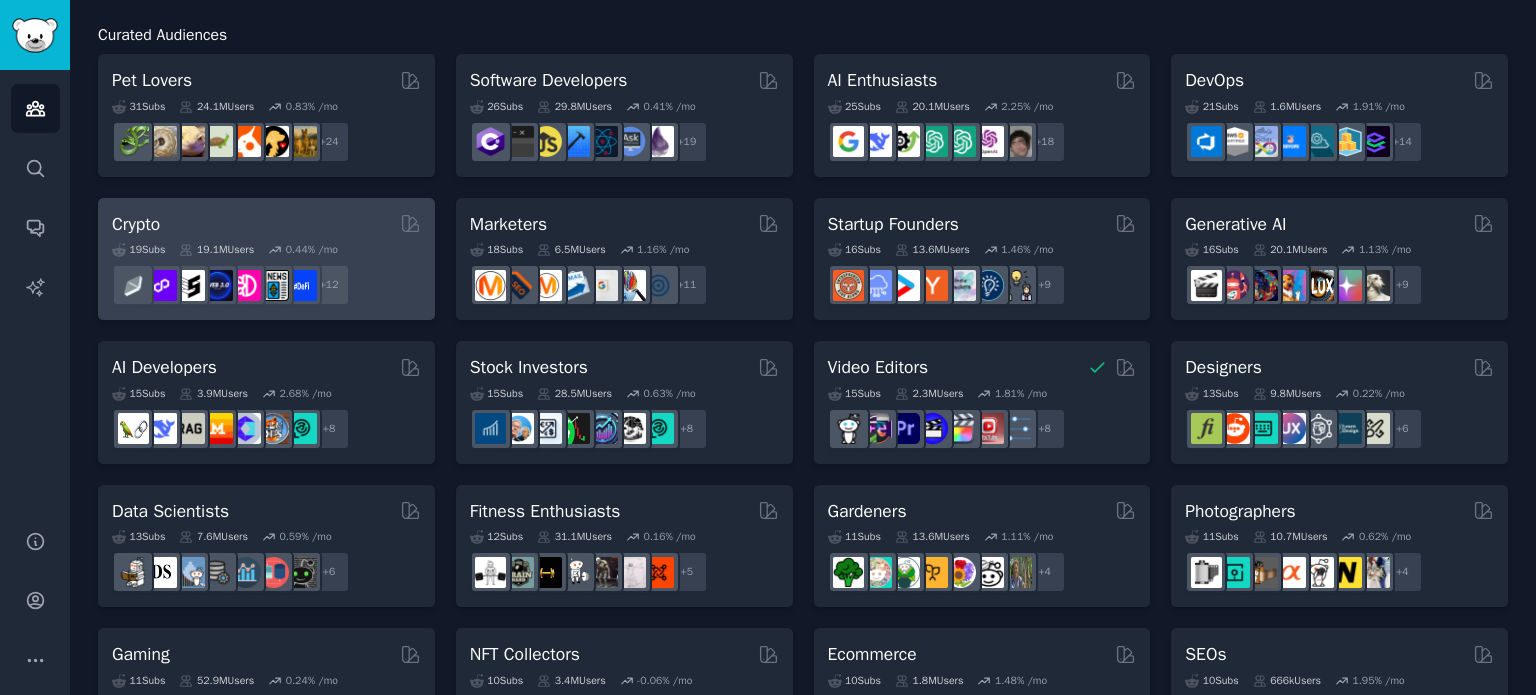 scroll, scrollTop: 0, scrollLeft: 0, axis: both 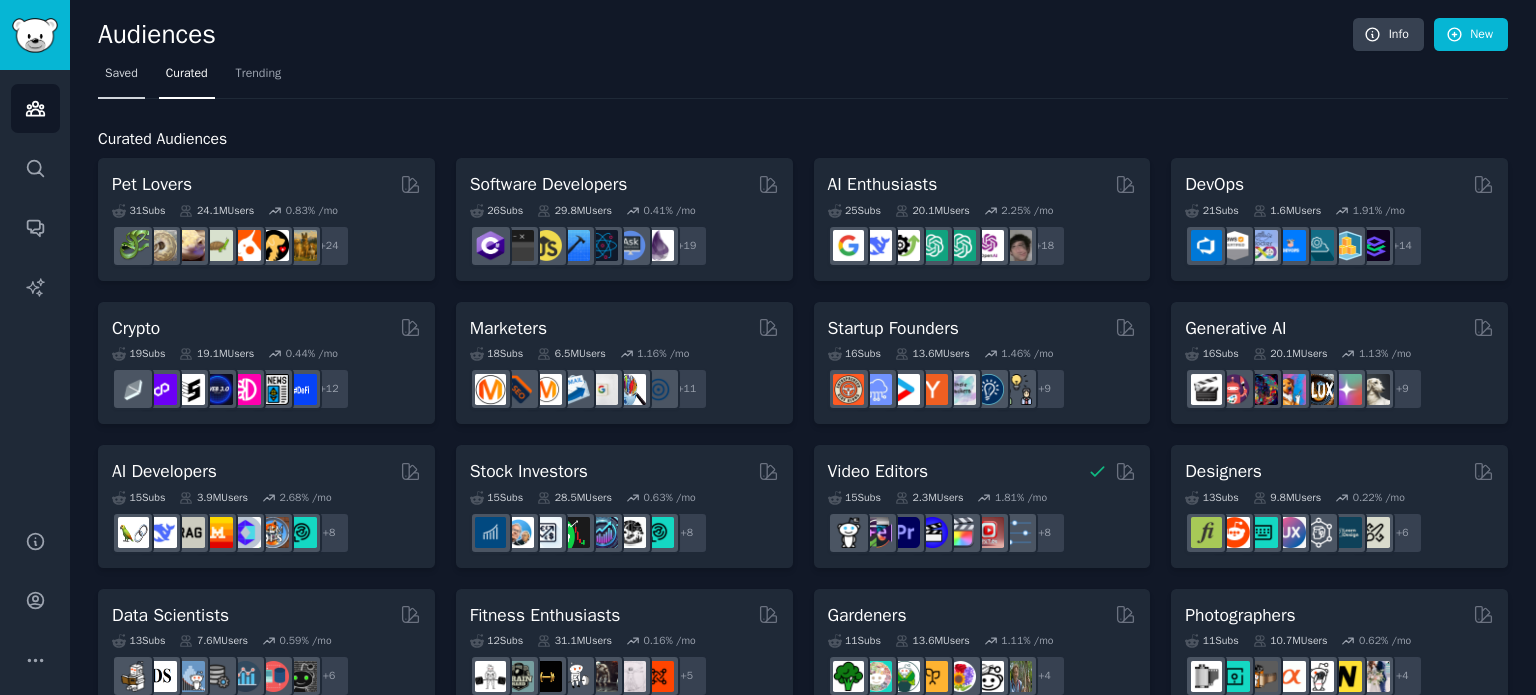 click on "Saved" at bounding box center [121, 74] 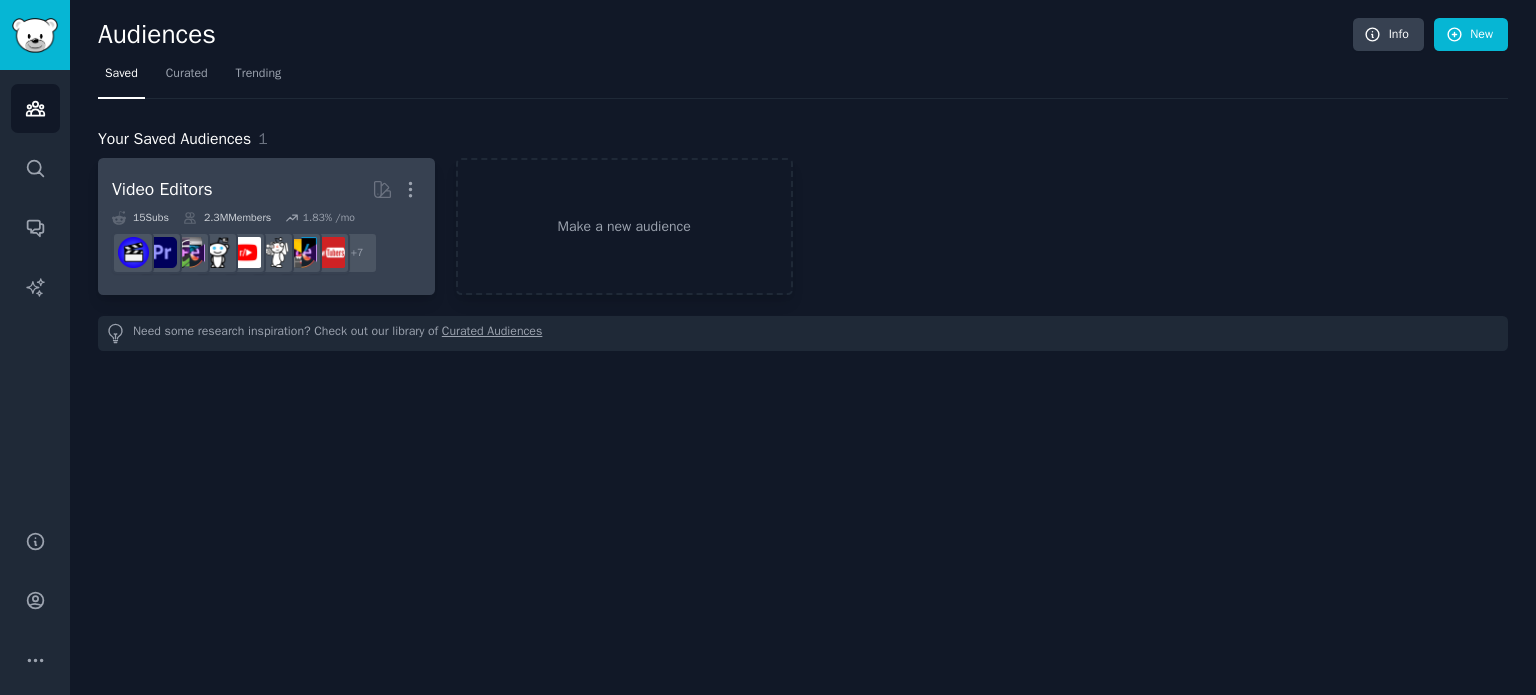 click on "Video Editors More" at bounding box center [266, 189] 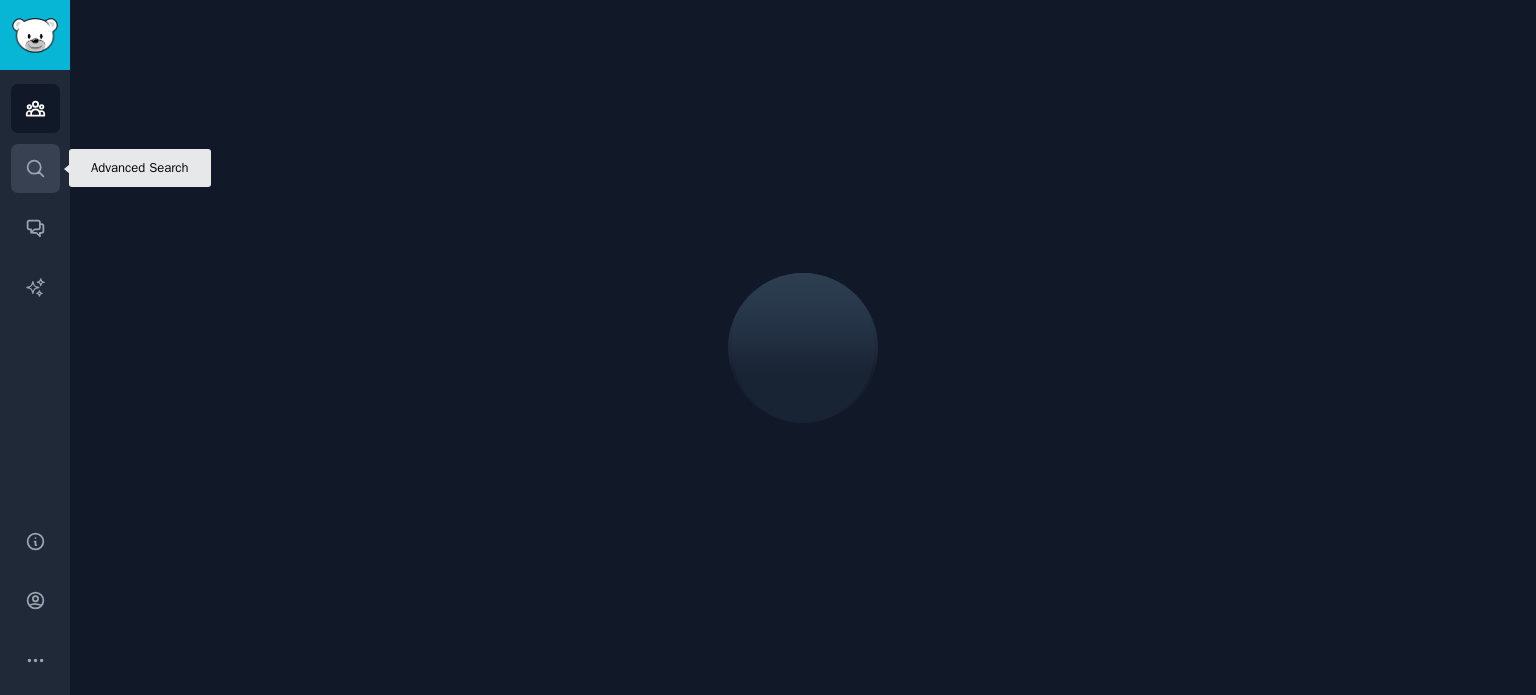 click 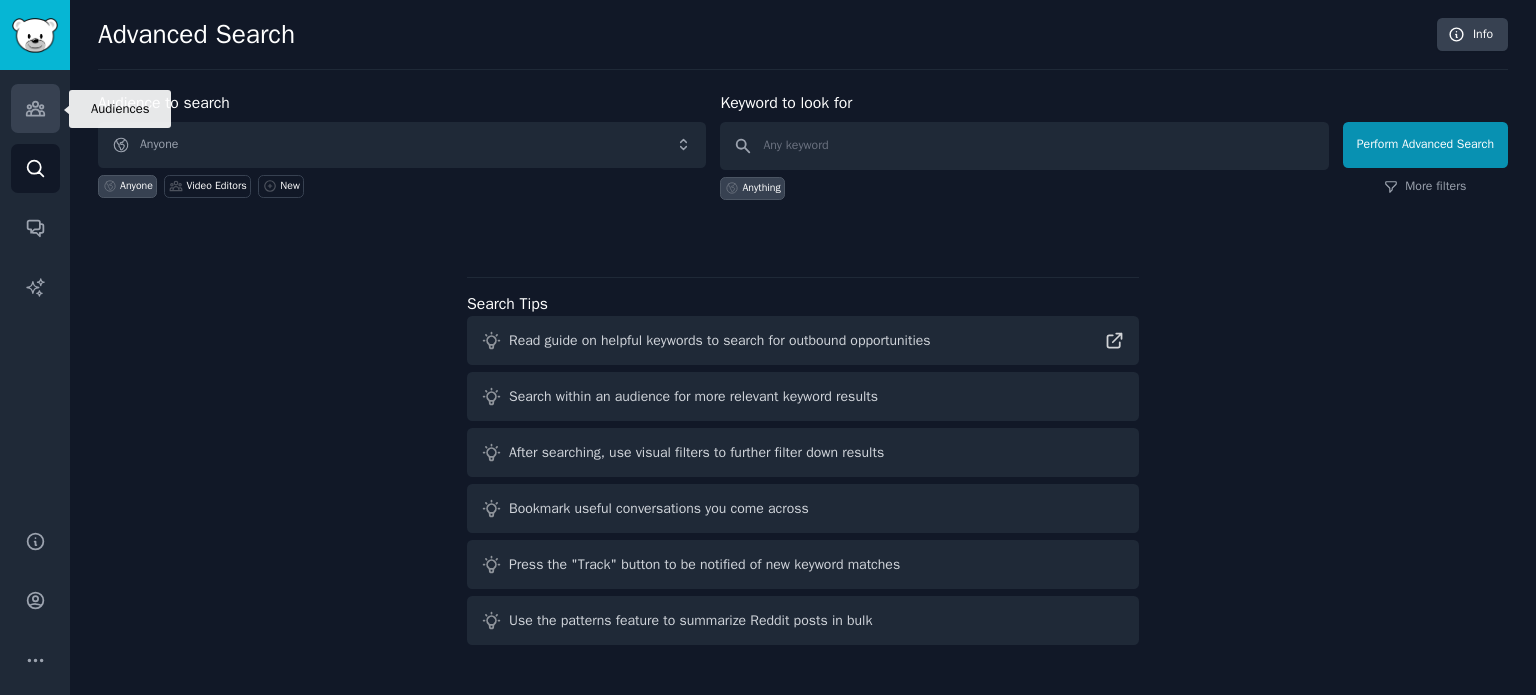 click 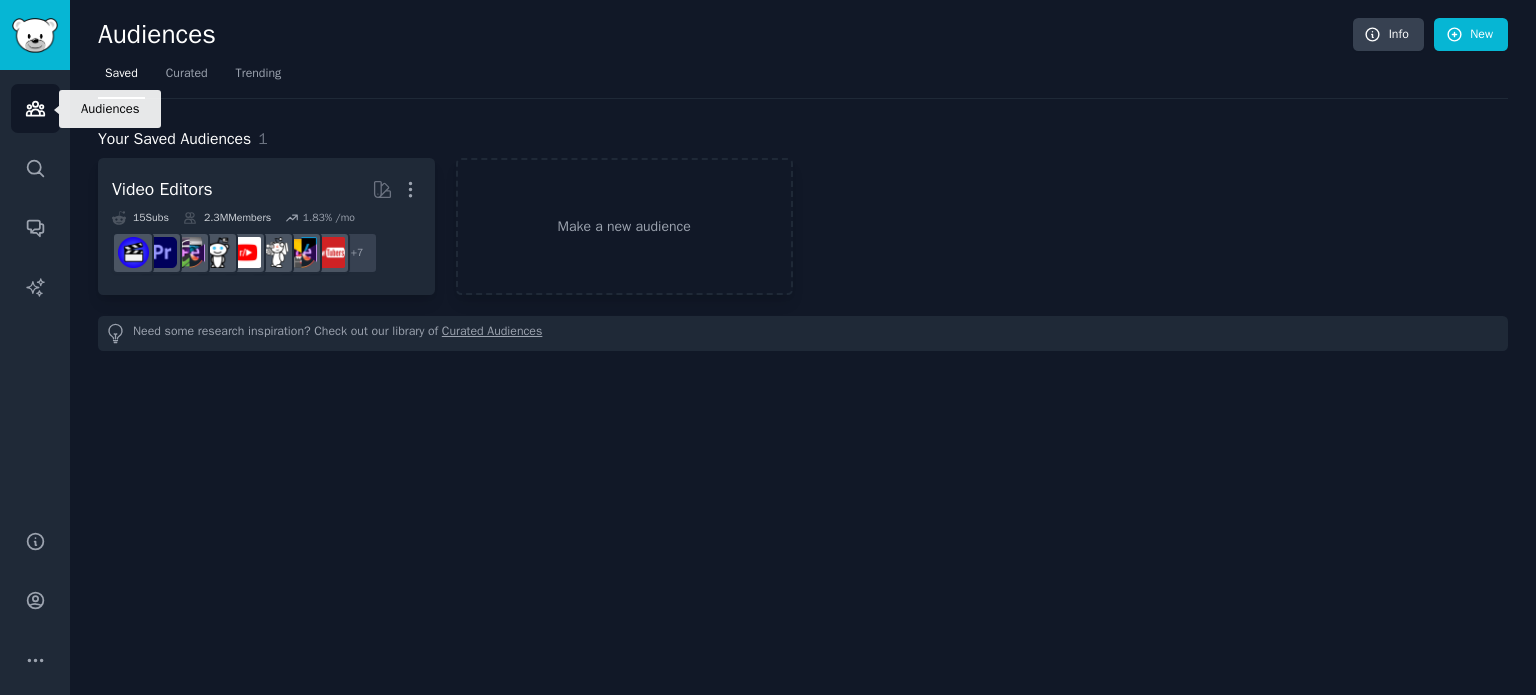 click 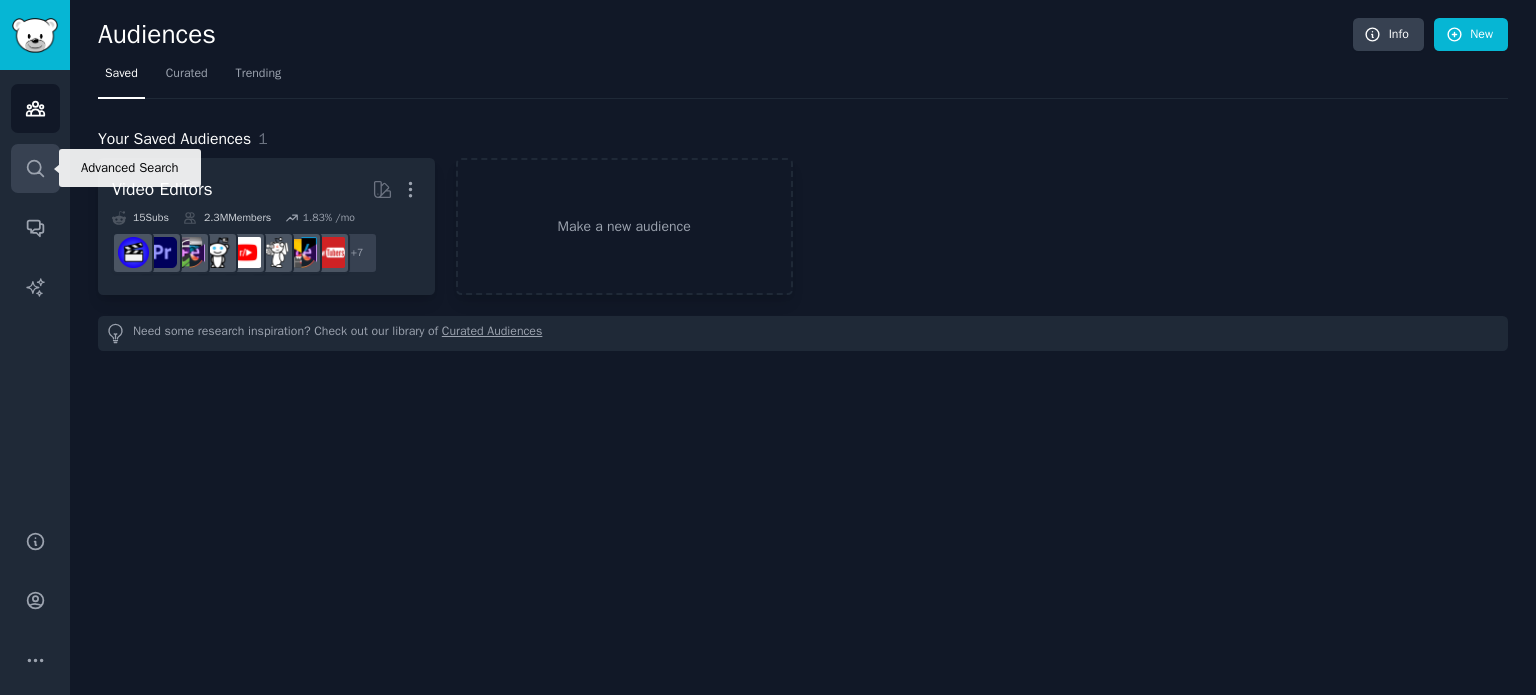 click 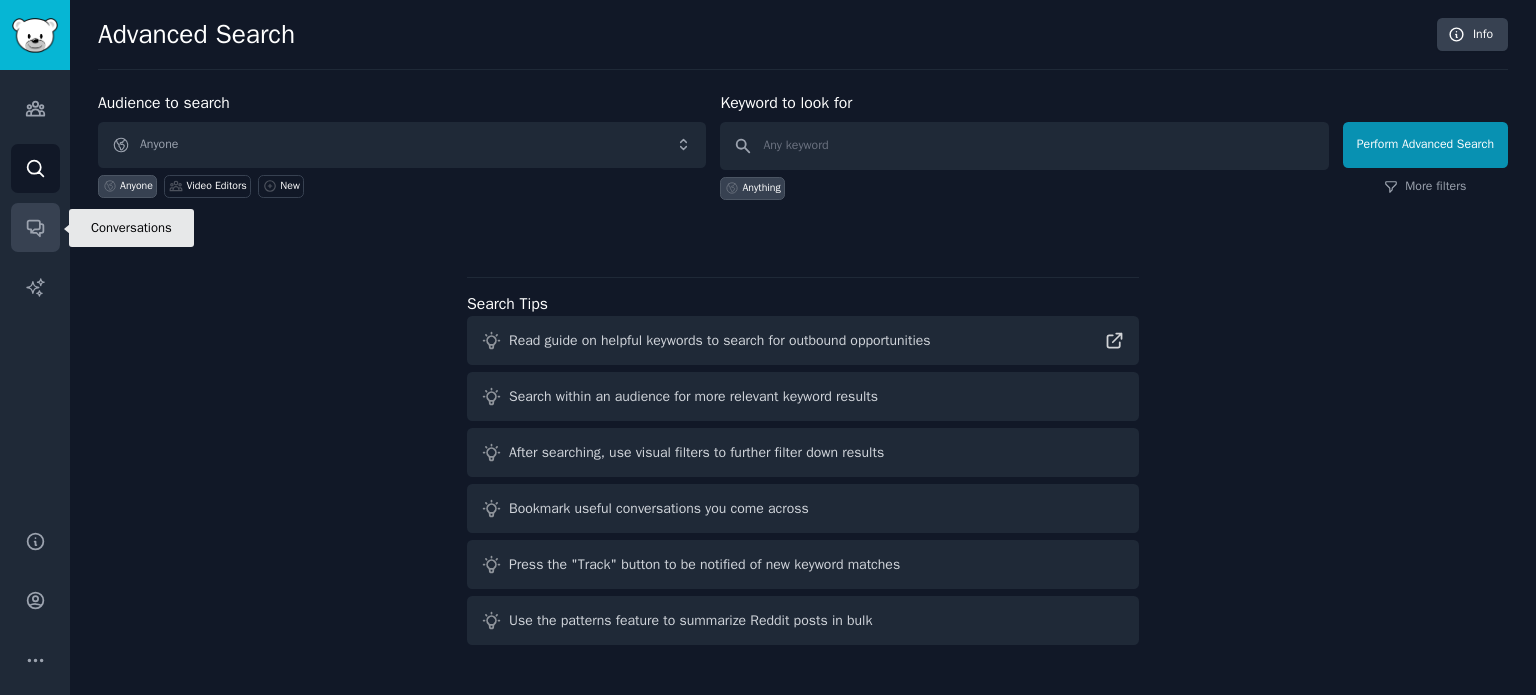 click 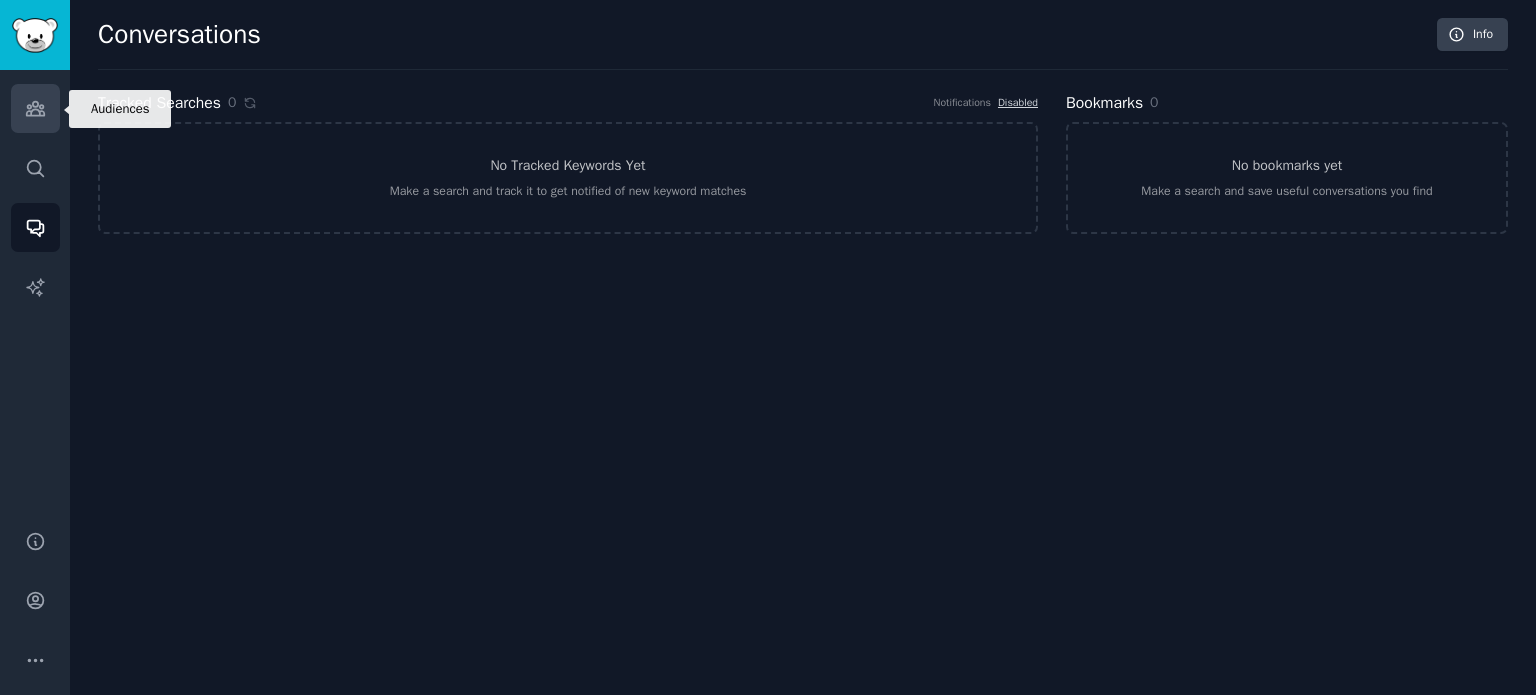click 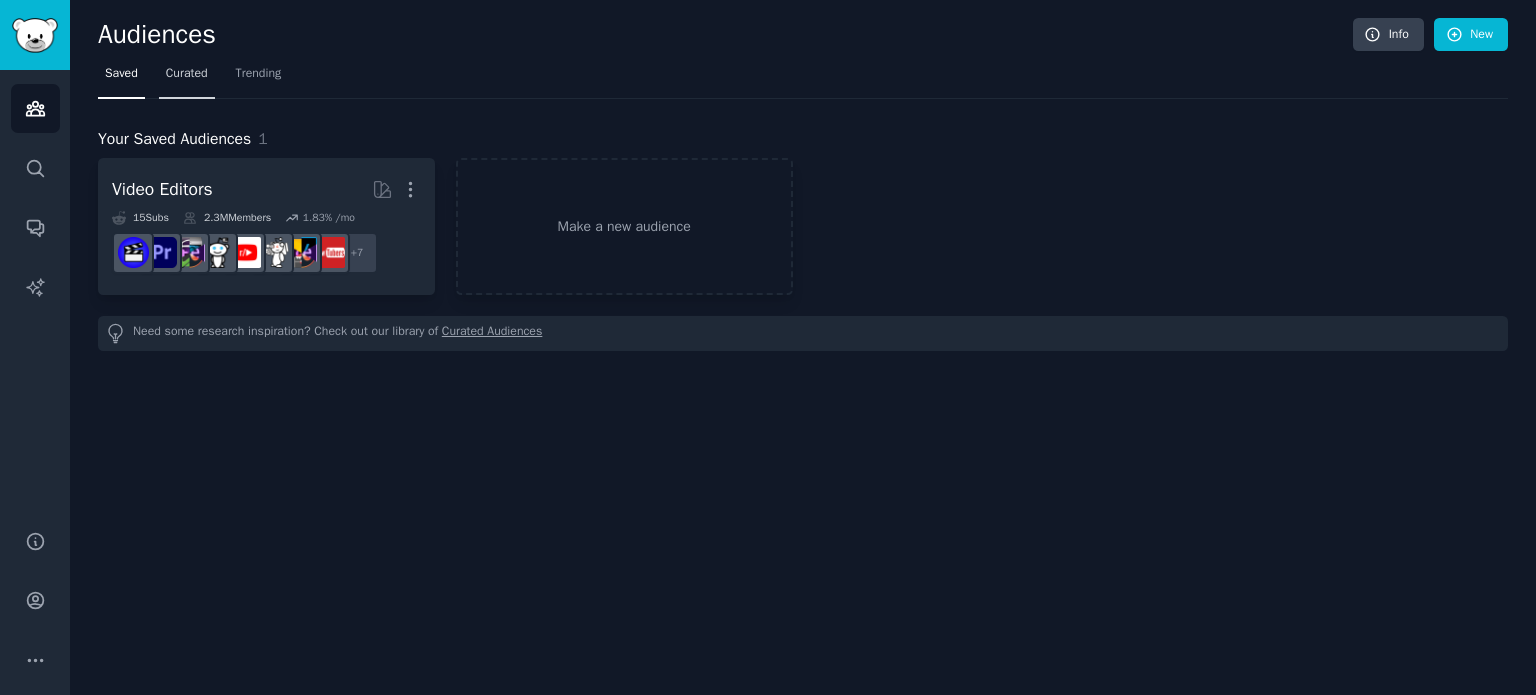click on "Curated" at bounding box center [187, 74] 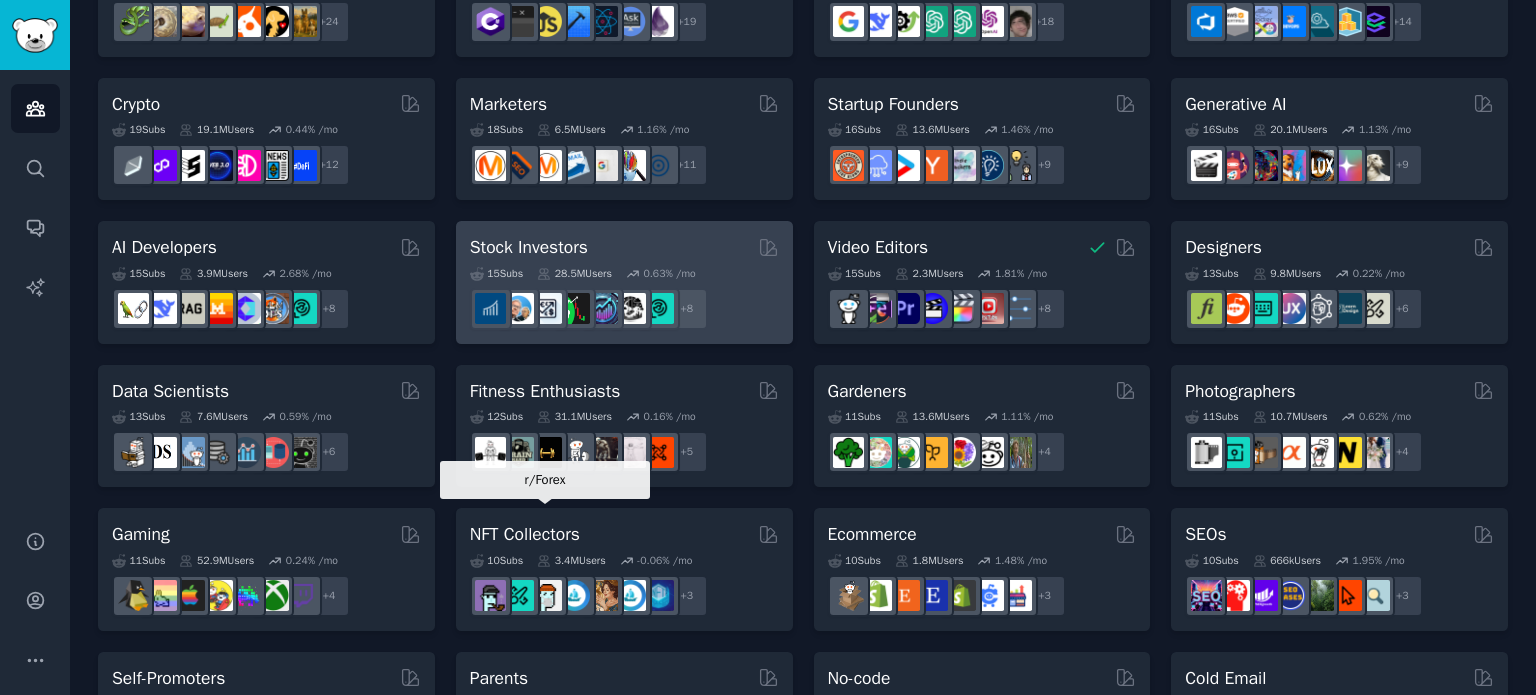 scroll, scrollTop: 0, scrollLeft: 0, axis: both 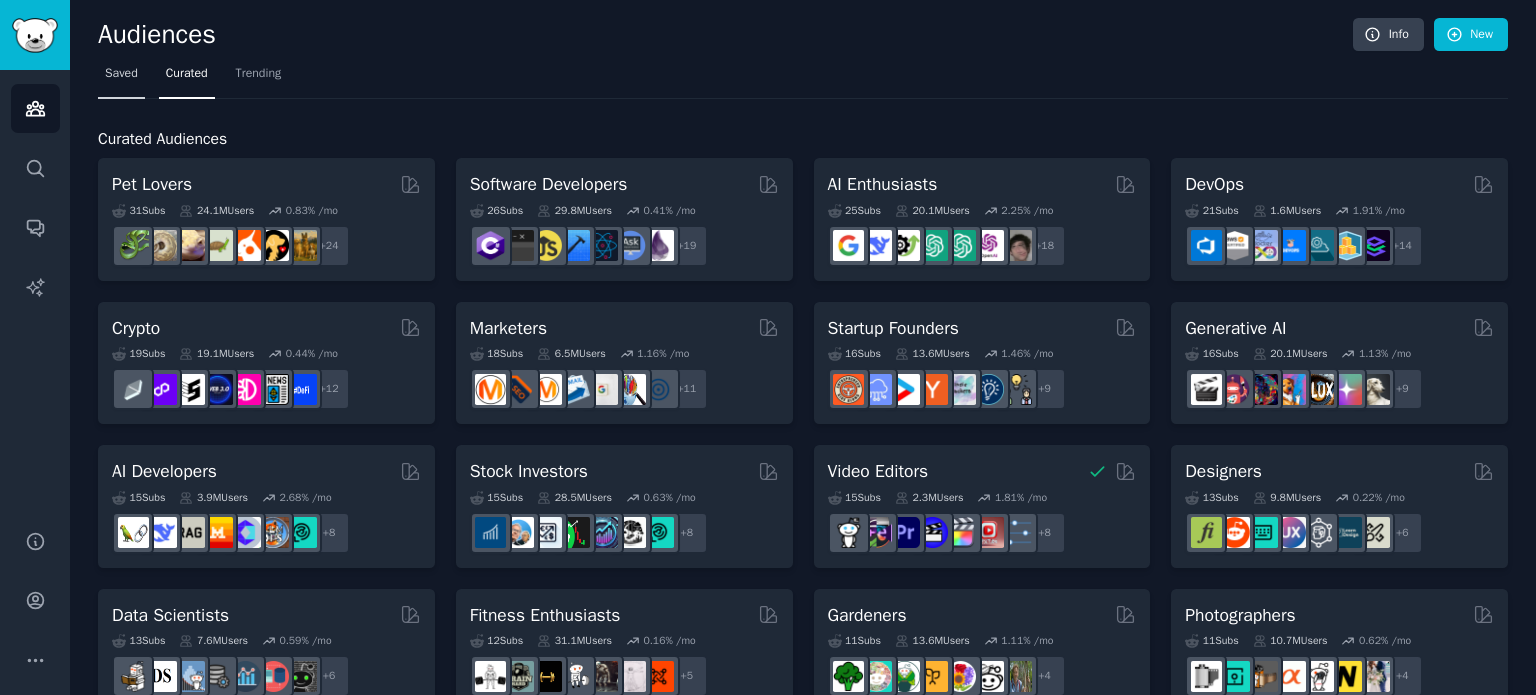 click on "Saved" at bounding box center (121, 74) 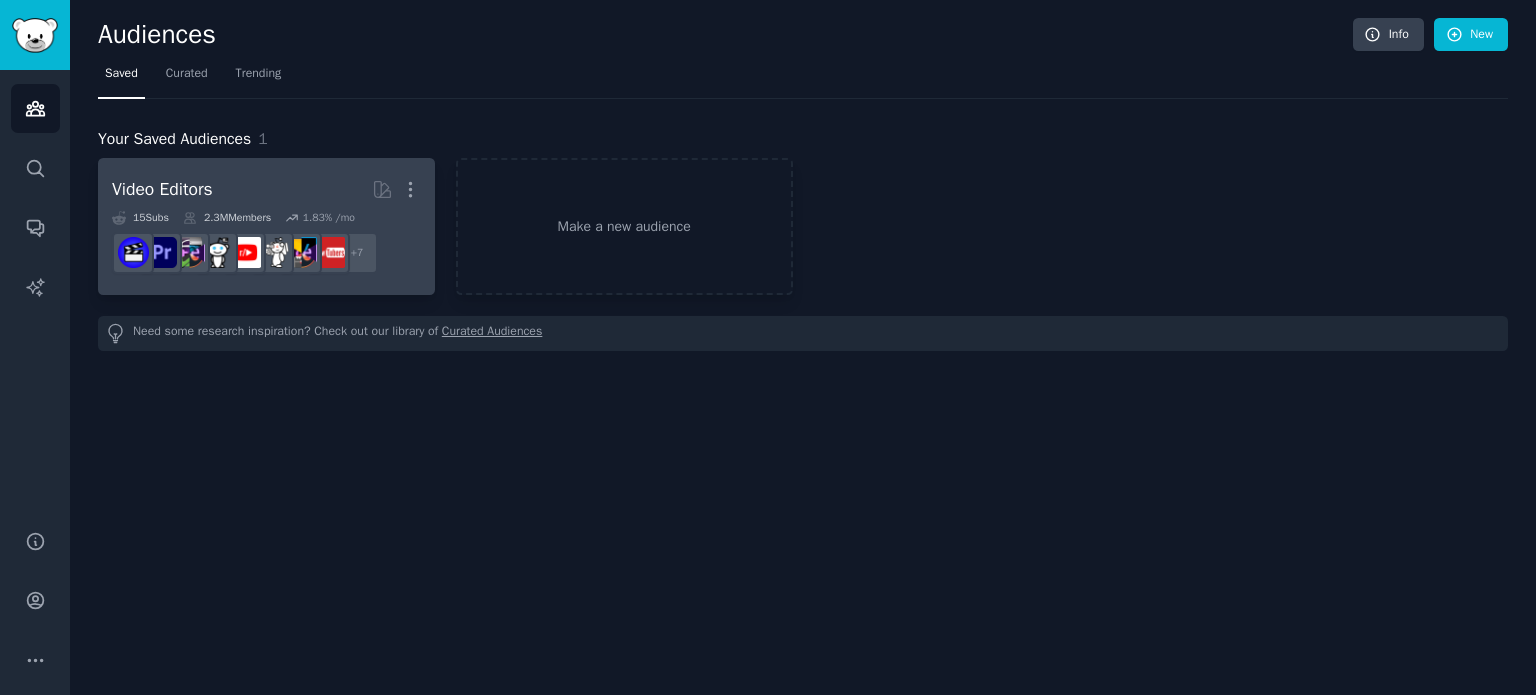 click on "Video Editors More" at bounding box center (266, 189) 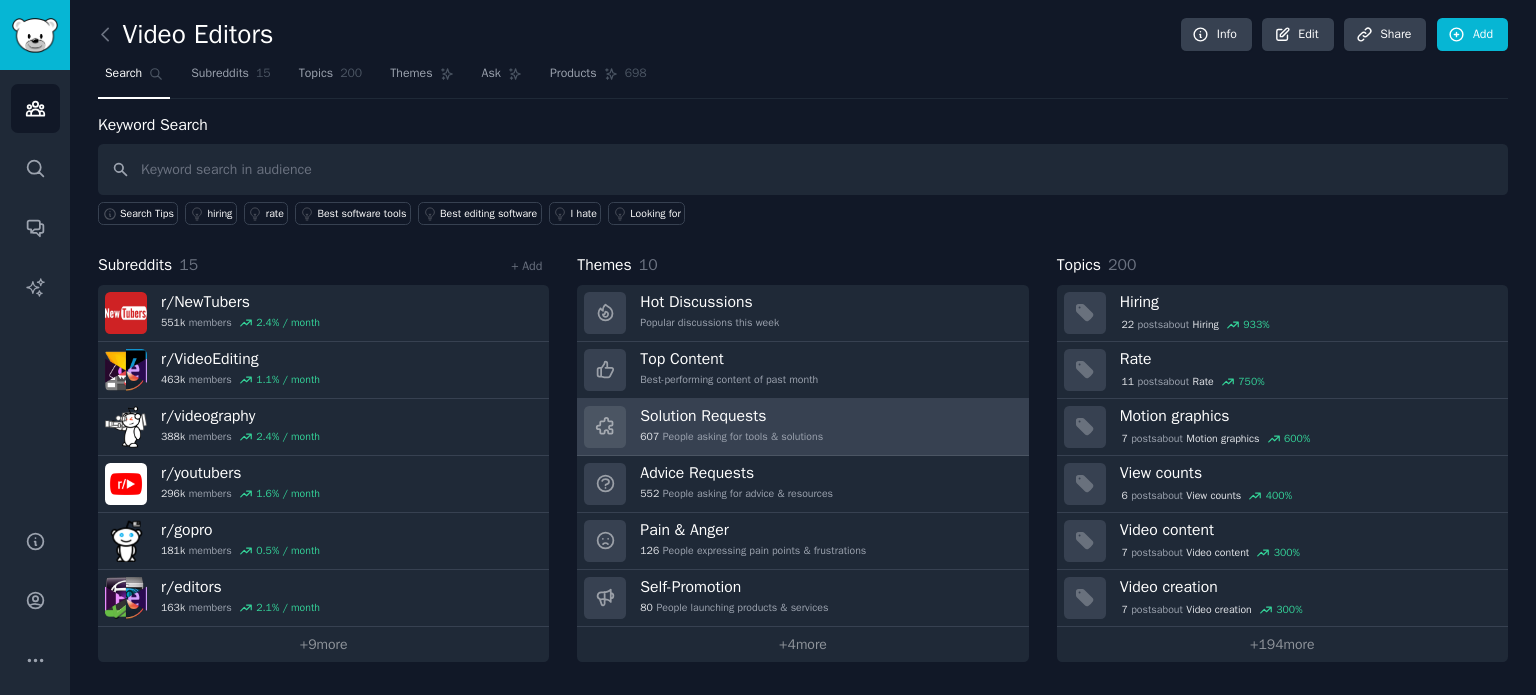 click on "Solution Requests 607 People asking for tools & solutions" at bounding box center (731, 427) 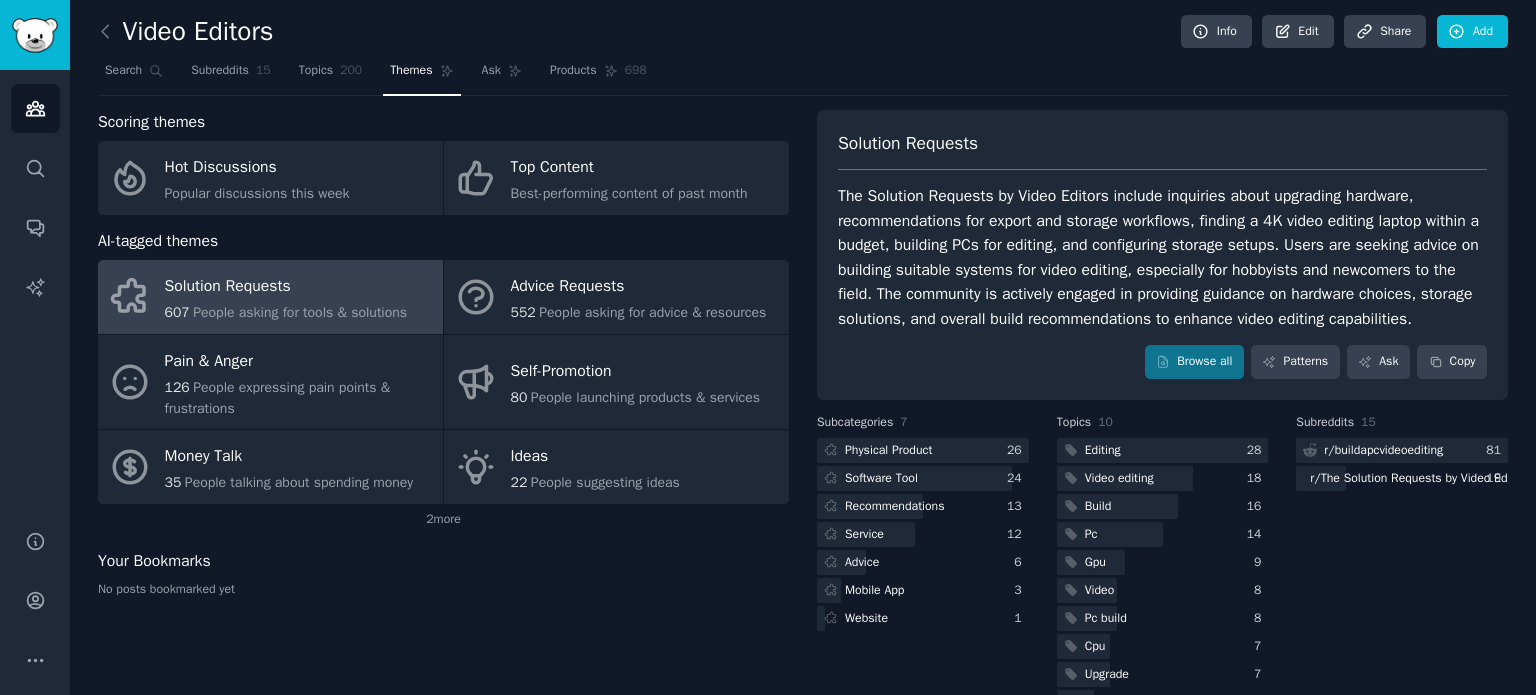 scroll, scrollTop: 0, scrollLeft: 0, axis: both 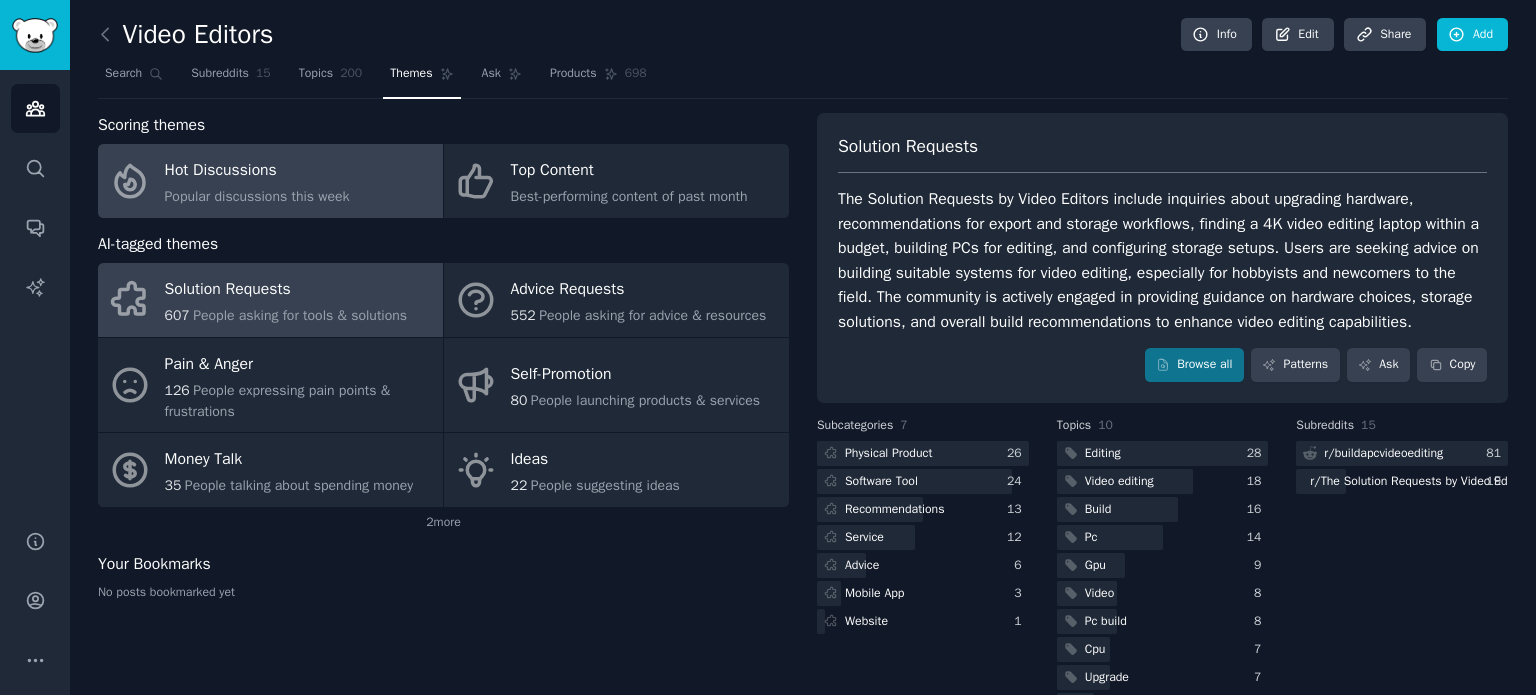 click on "Hot Discussions" at bounding box center (257, 171) 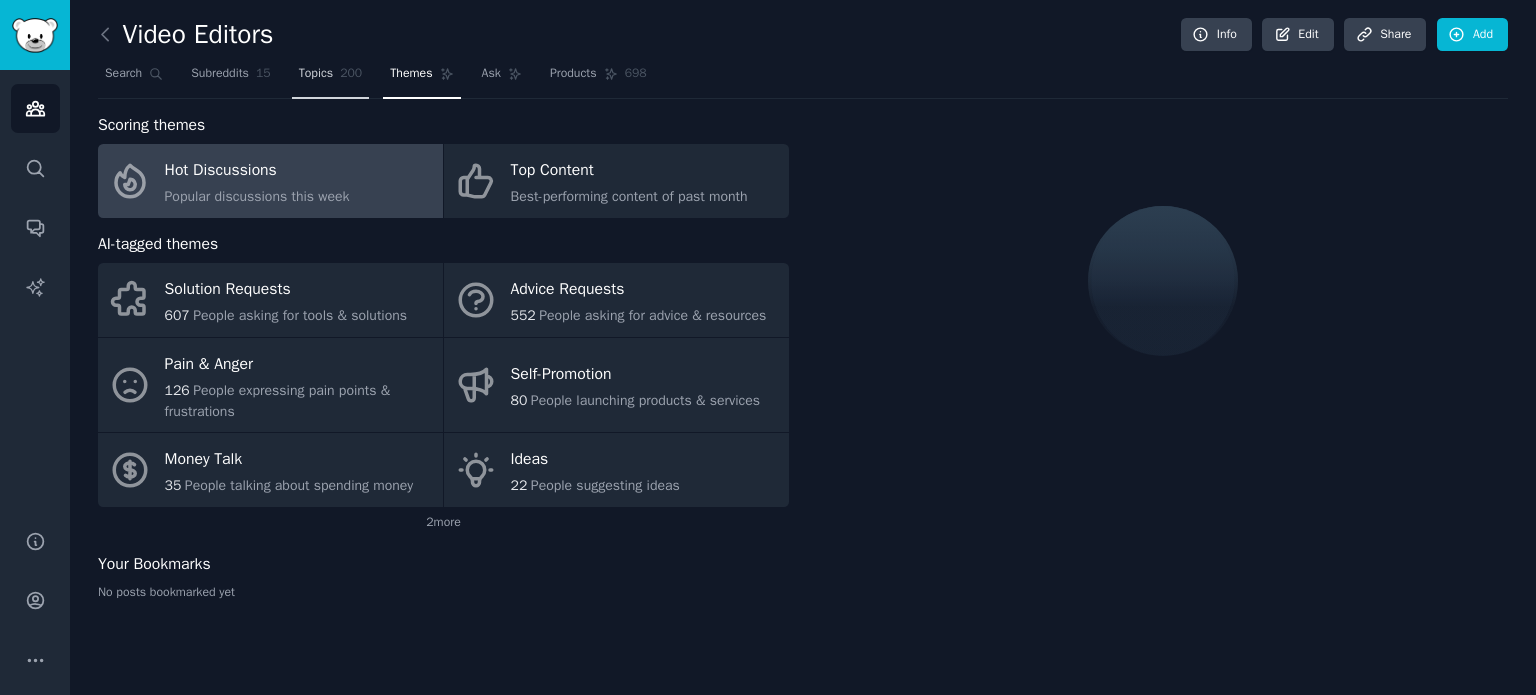 click on "Topics" at bounding box center [316, 74] 